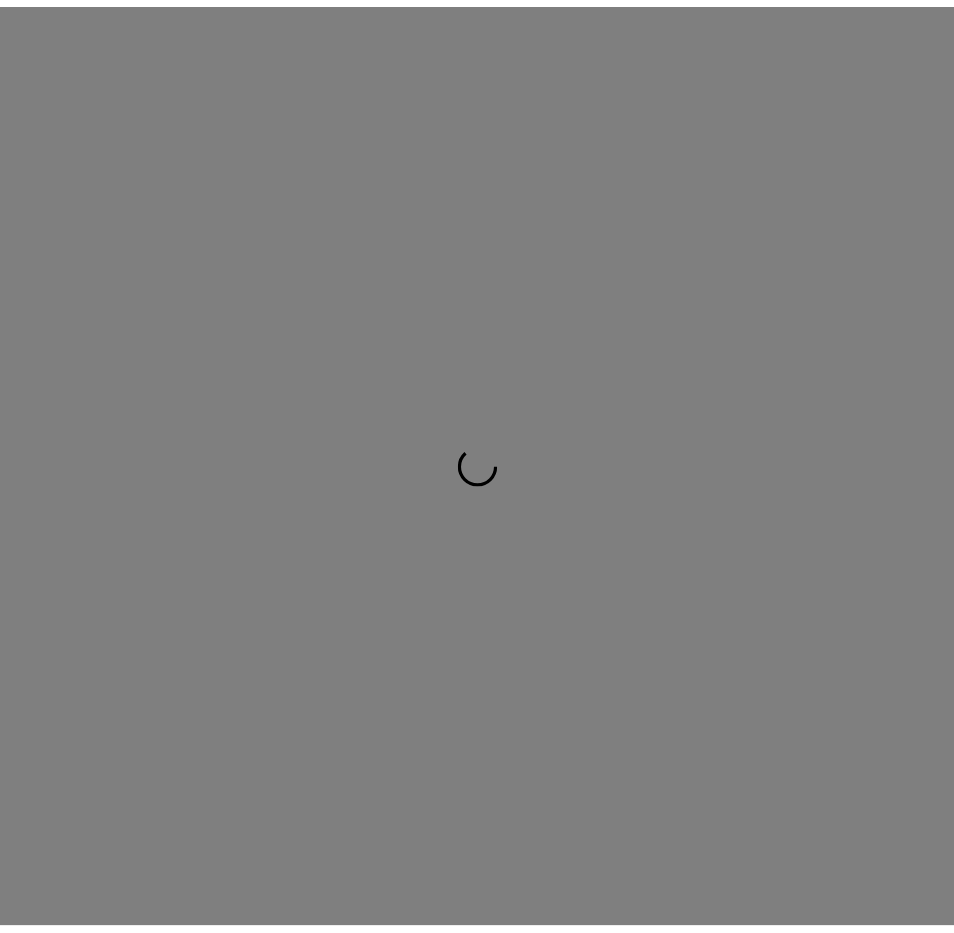 scroll, scrollTop: 0, scrollLeft: 0, axis: both 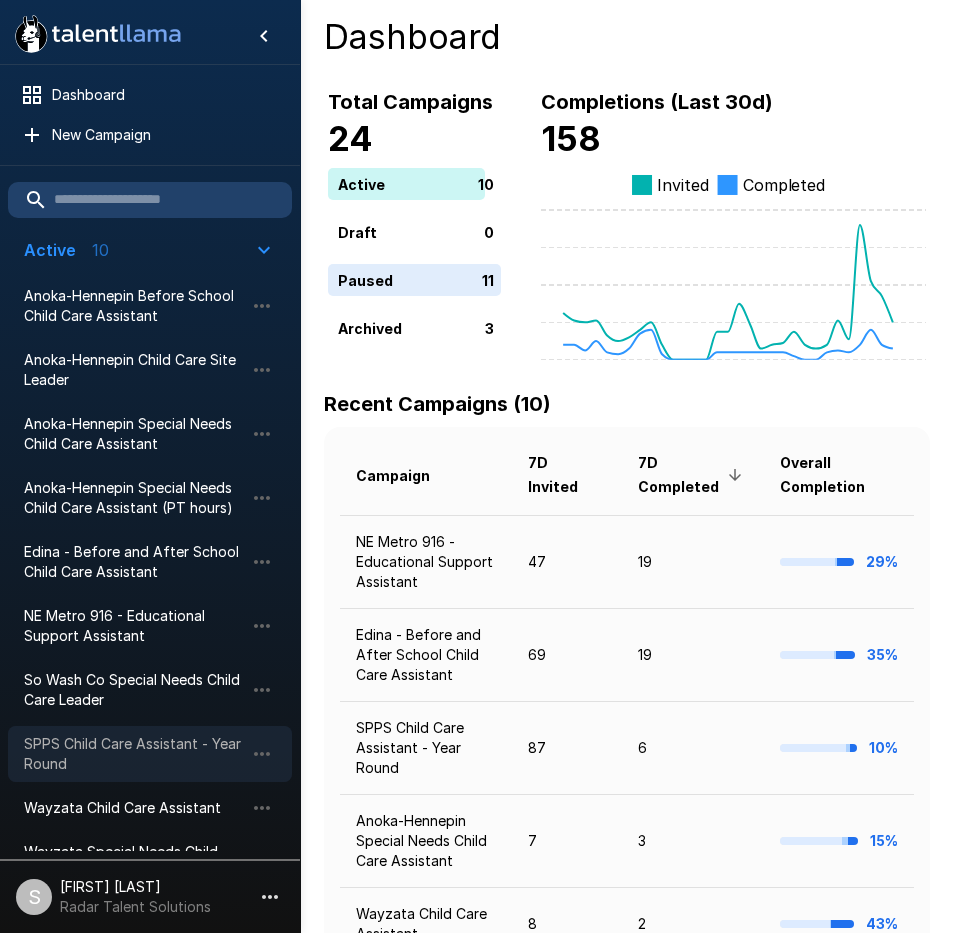 click on "SPPS Child Care Assistant - Year Round" at bounding box center [134, 754] 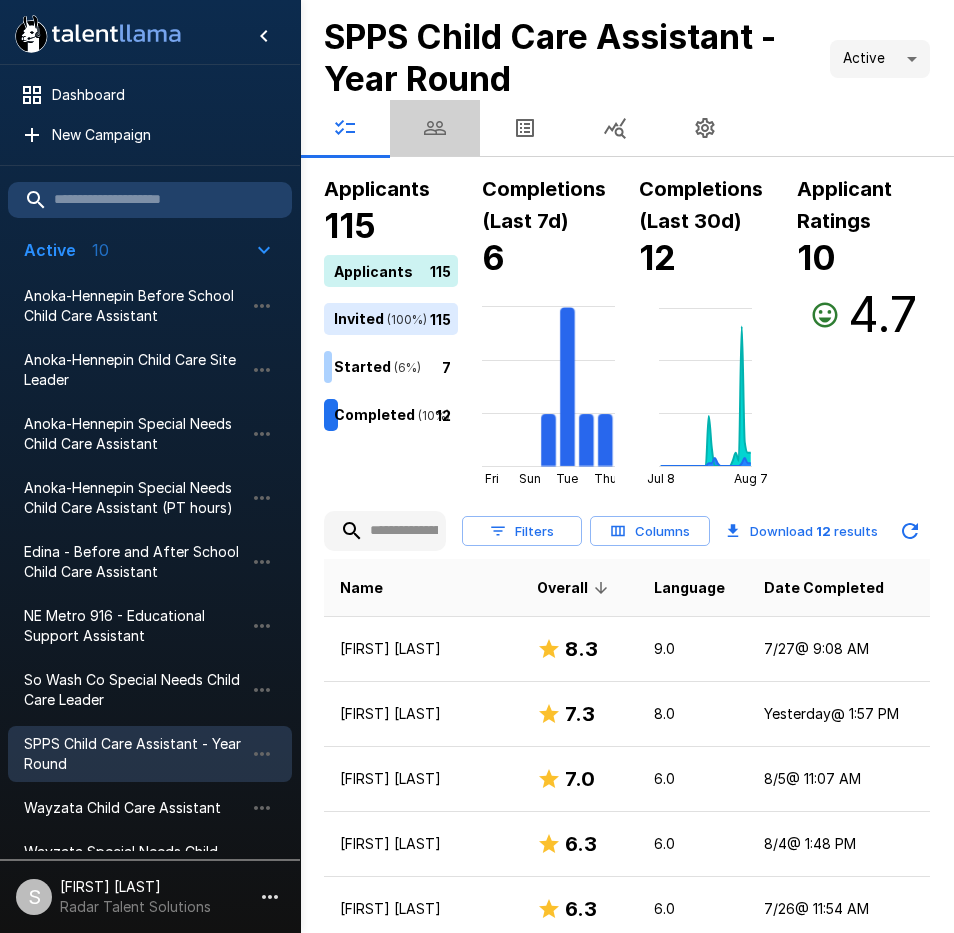 click 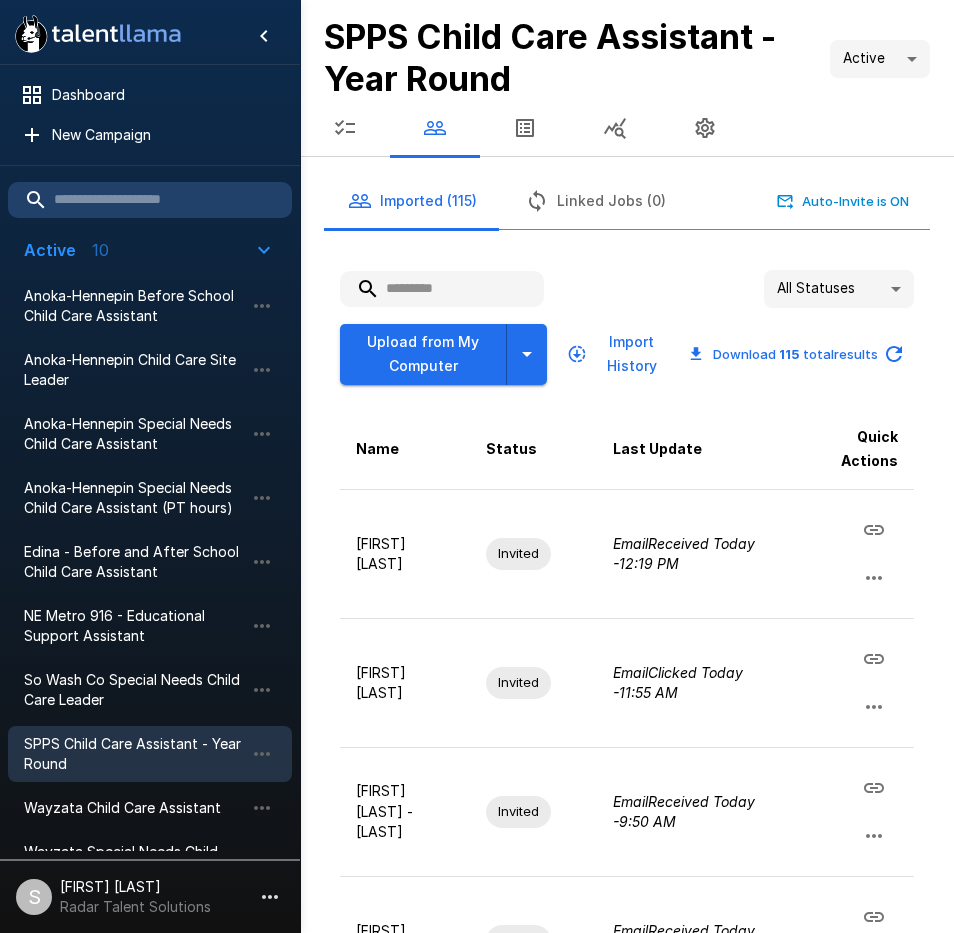 click at bounding box center [442, 289] 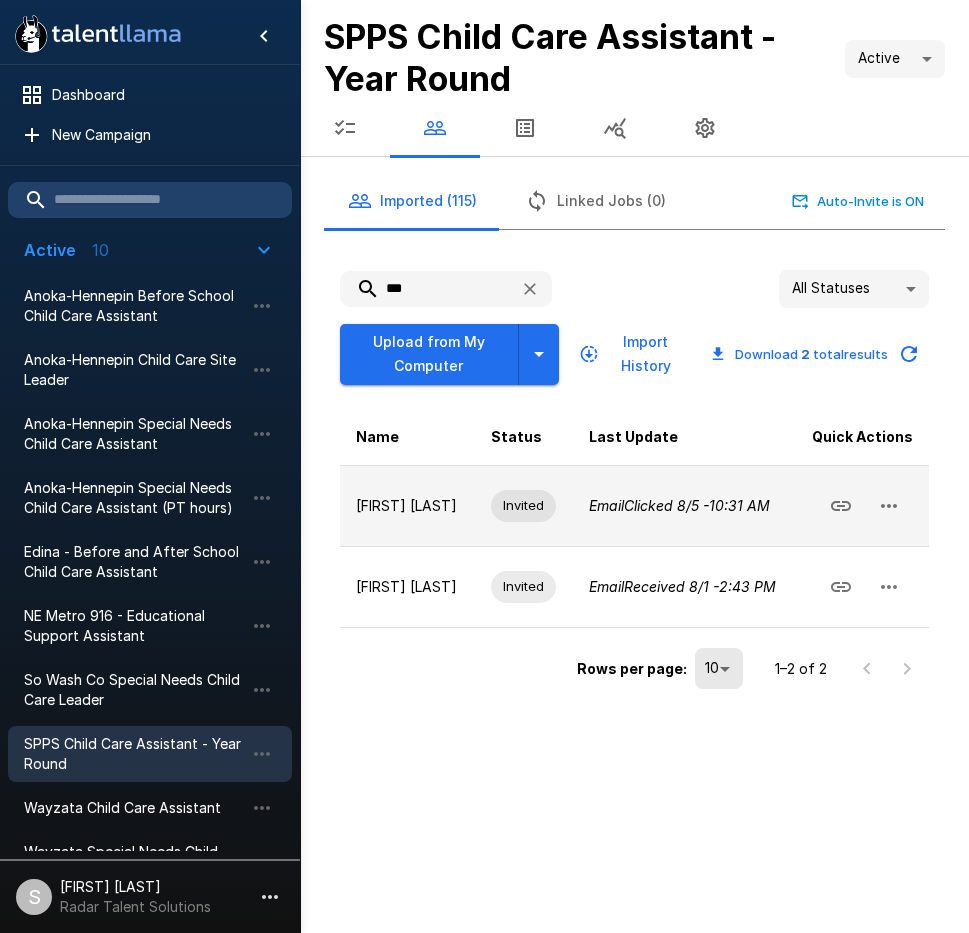 click 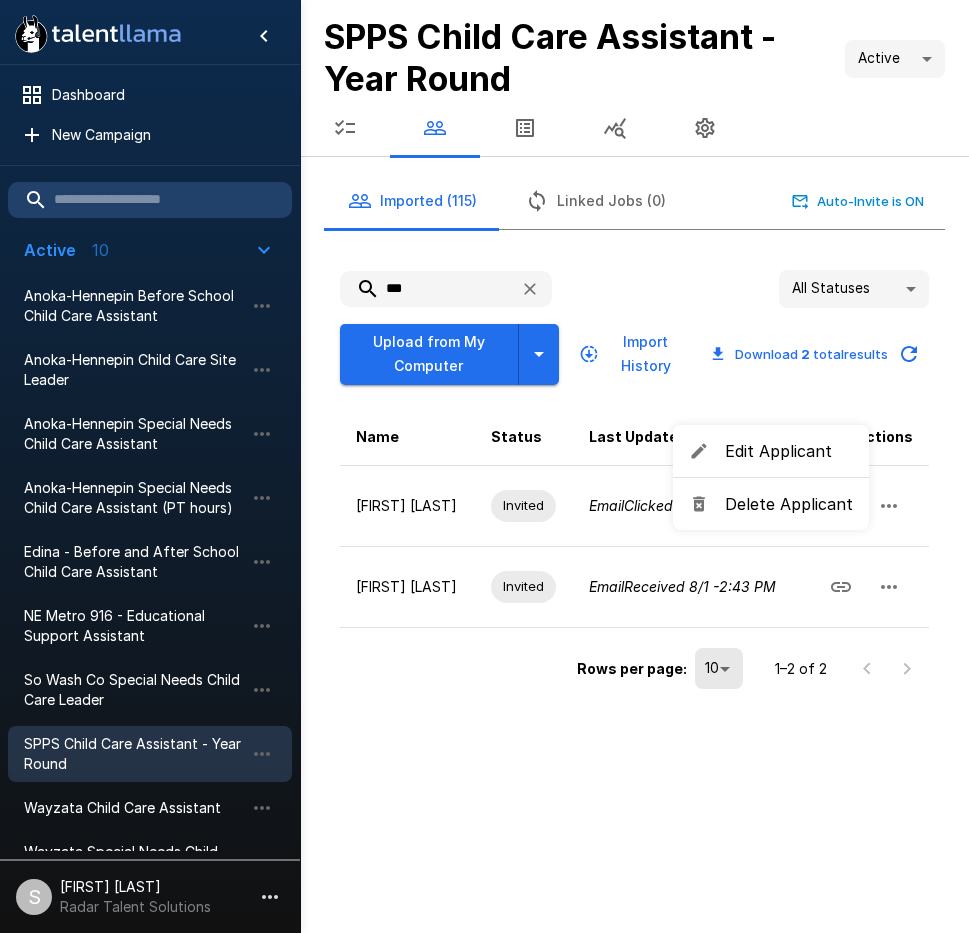 click on "Delete Applicant" at bounding box center [789, 504] 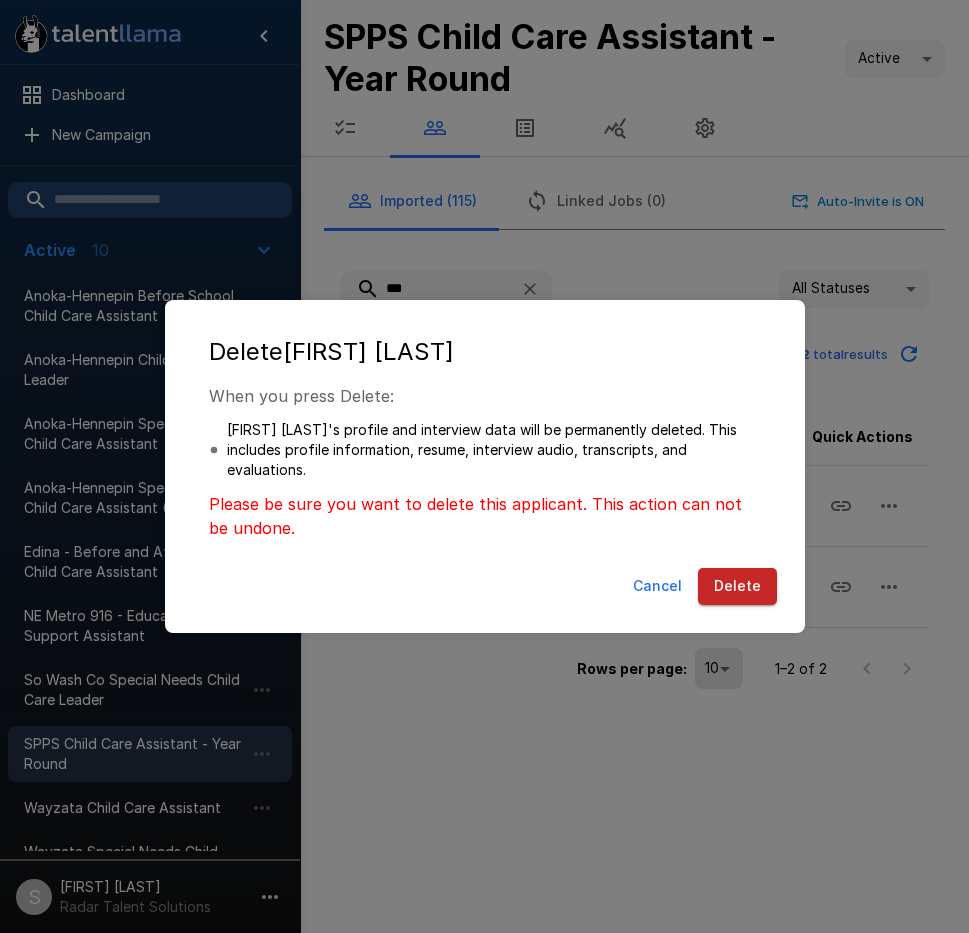 click on "Delete" at bounding box center [737, 586] 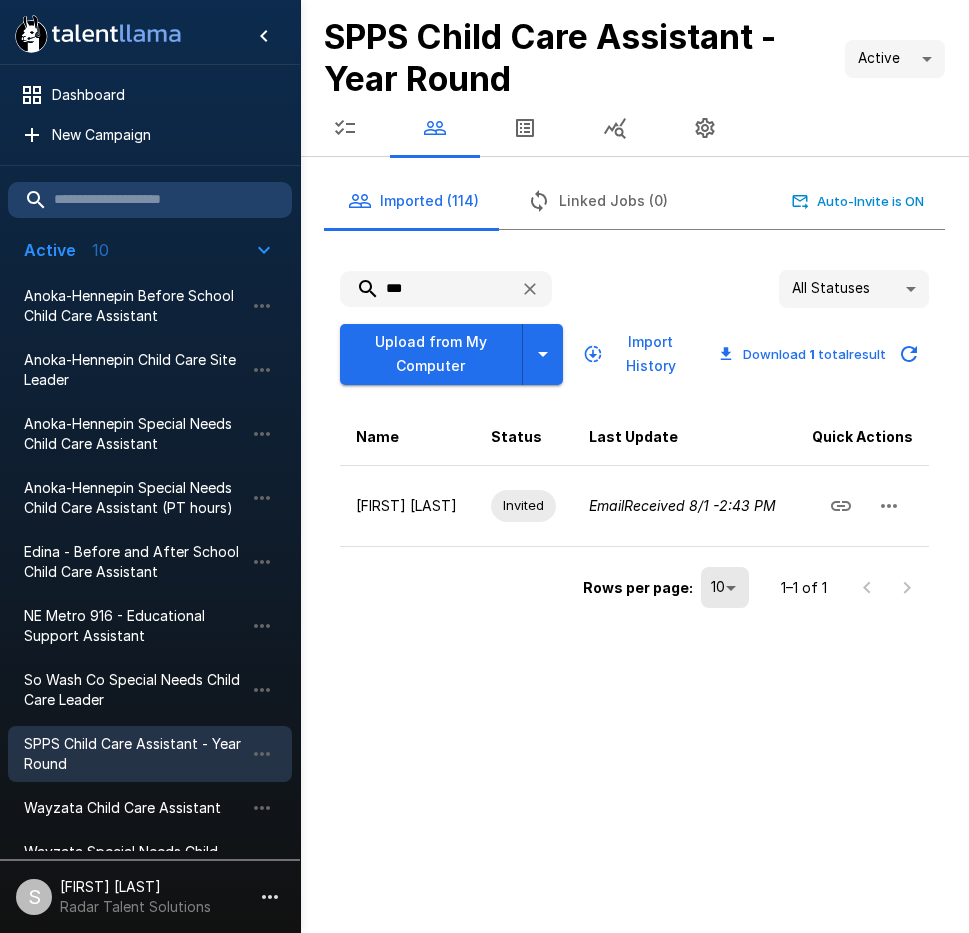 drag, startPoint x: 371, startPoint y: 287, endPoint x: 343, endPoint y: 292, distance: 28.442924 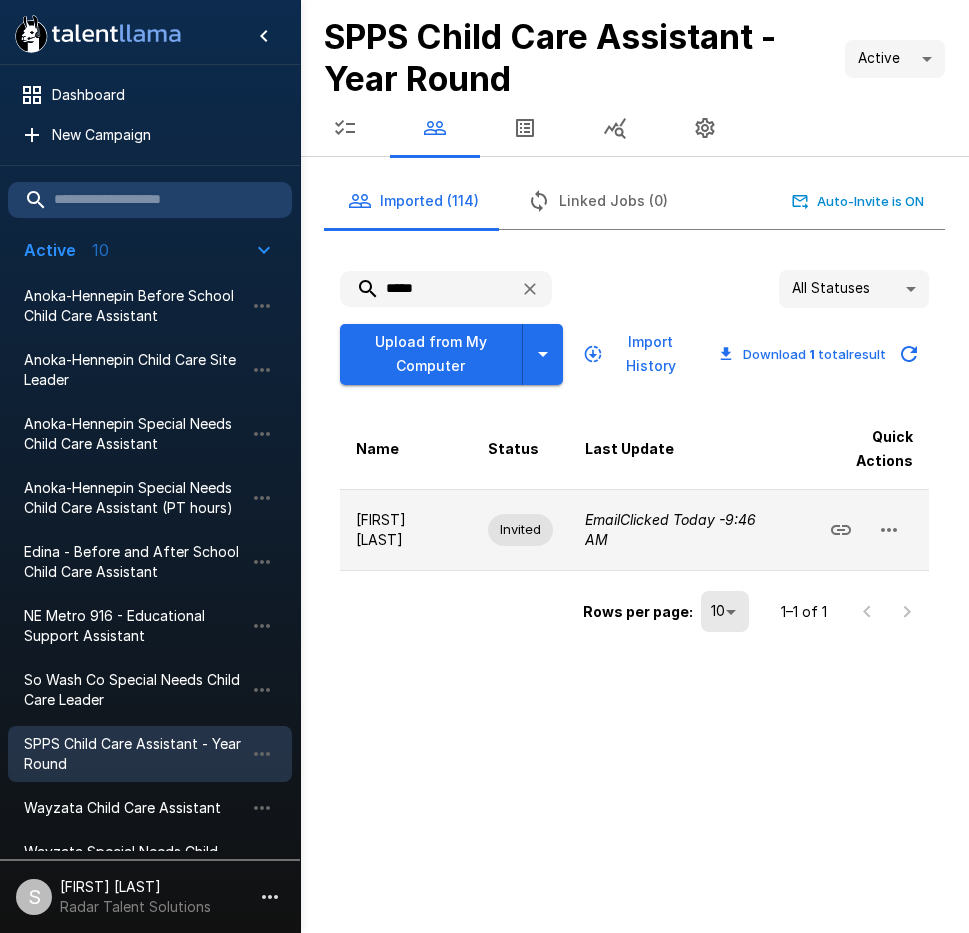 click at bounding box center [889, 530] 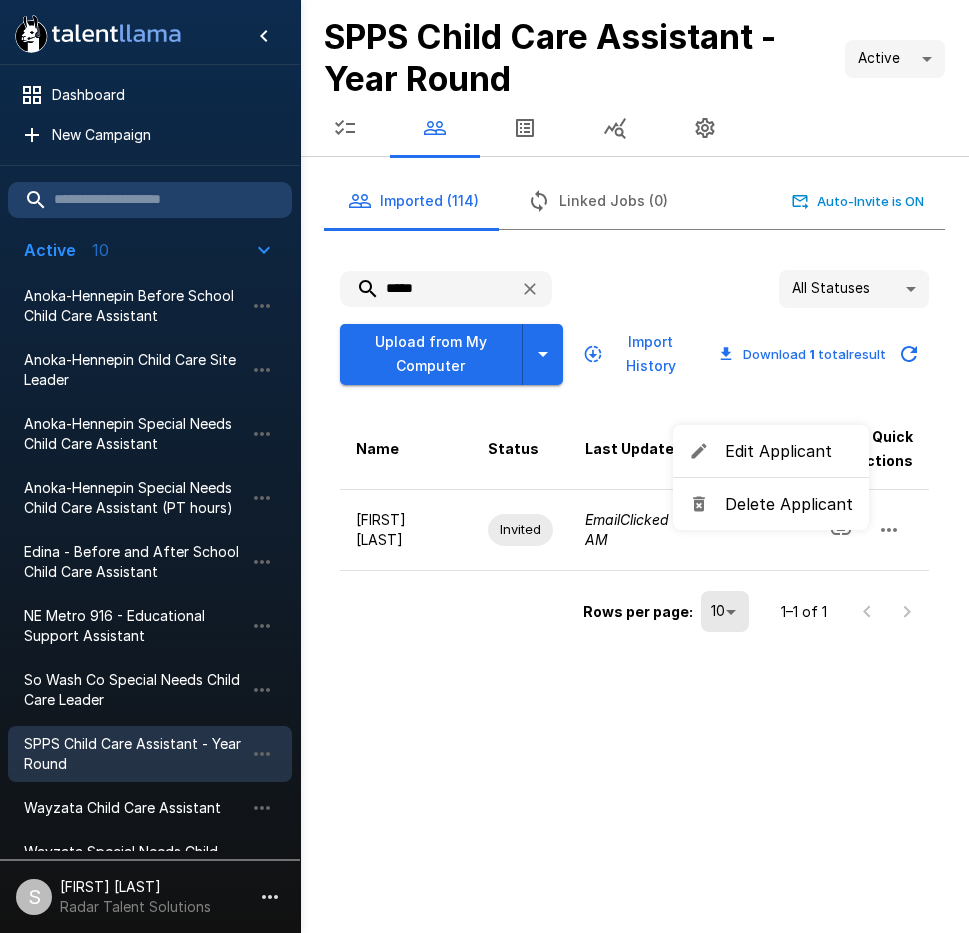 click on "Delete Applicant" at bounding box center [771, 504] 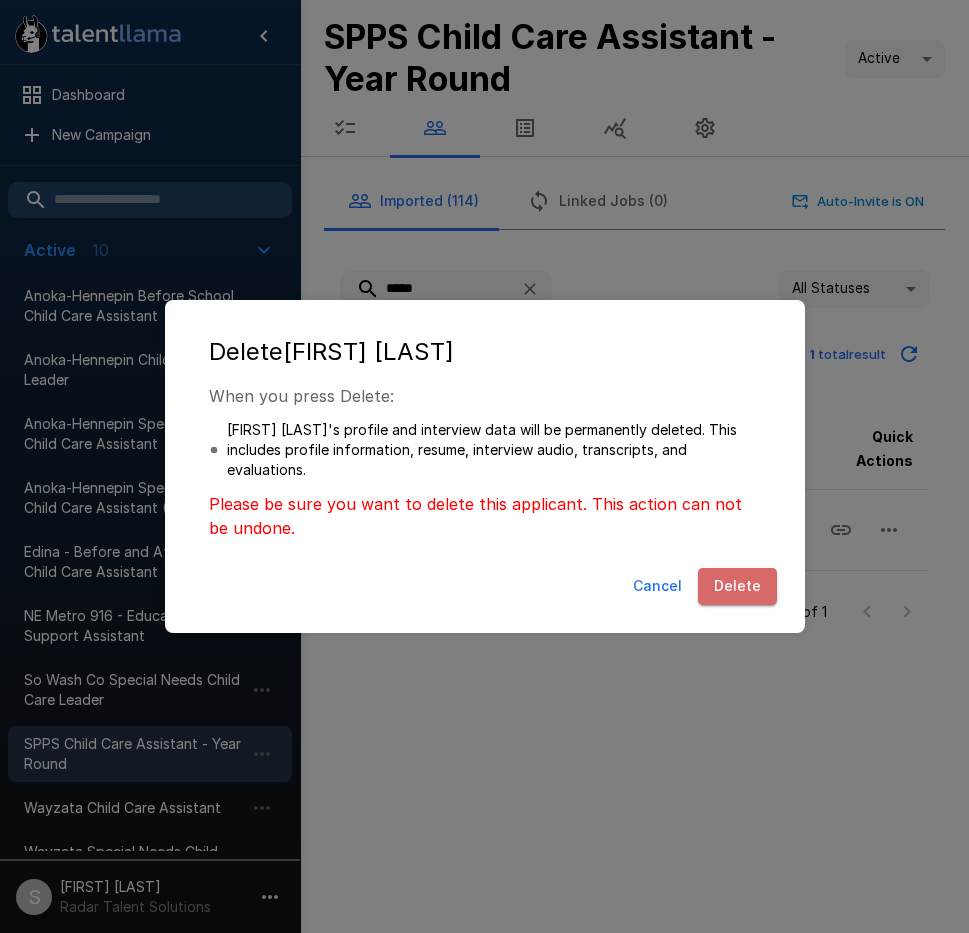click on "Delete" at bounding box center (737, 586) 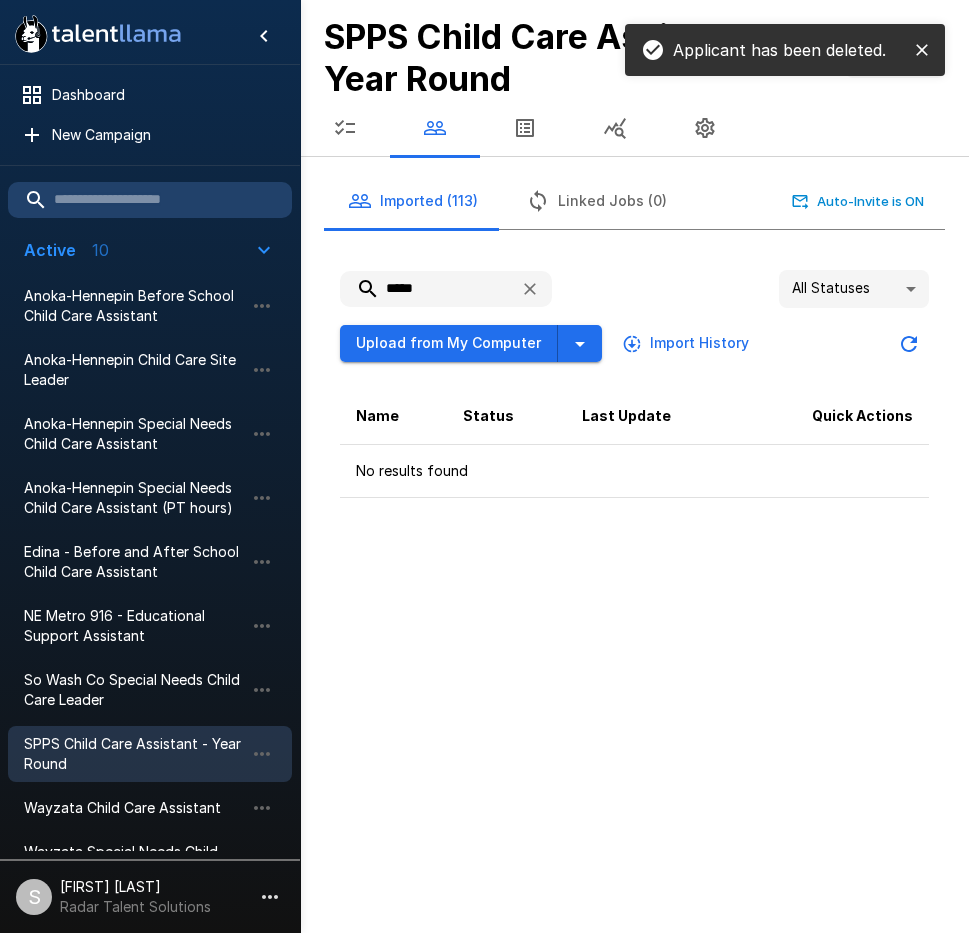 drag, startPoint x: 448, startPoint y: 294, endPoint x: 337, endPoint y: 293, distance: 111.0045 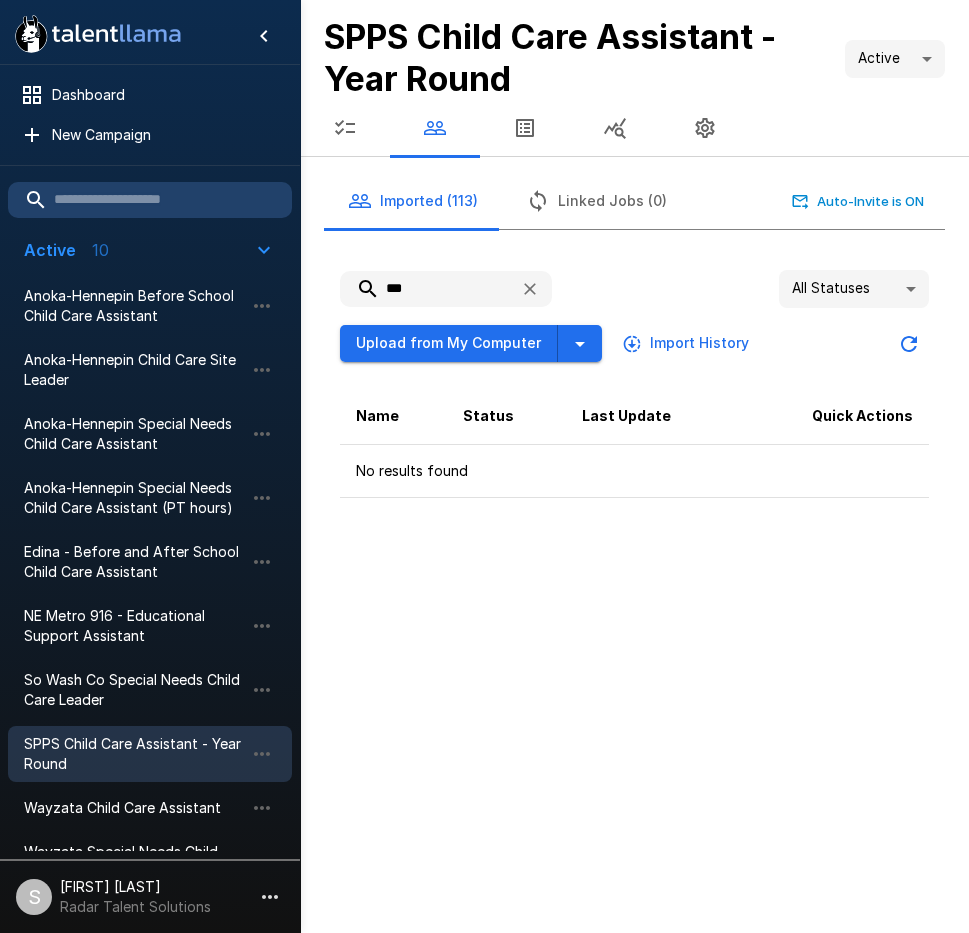click on "***" at bounding box center (422, 289) 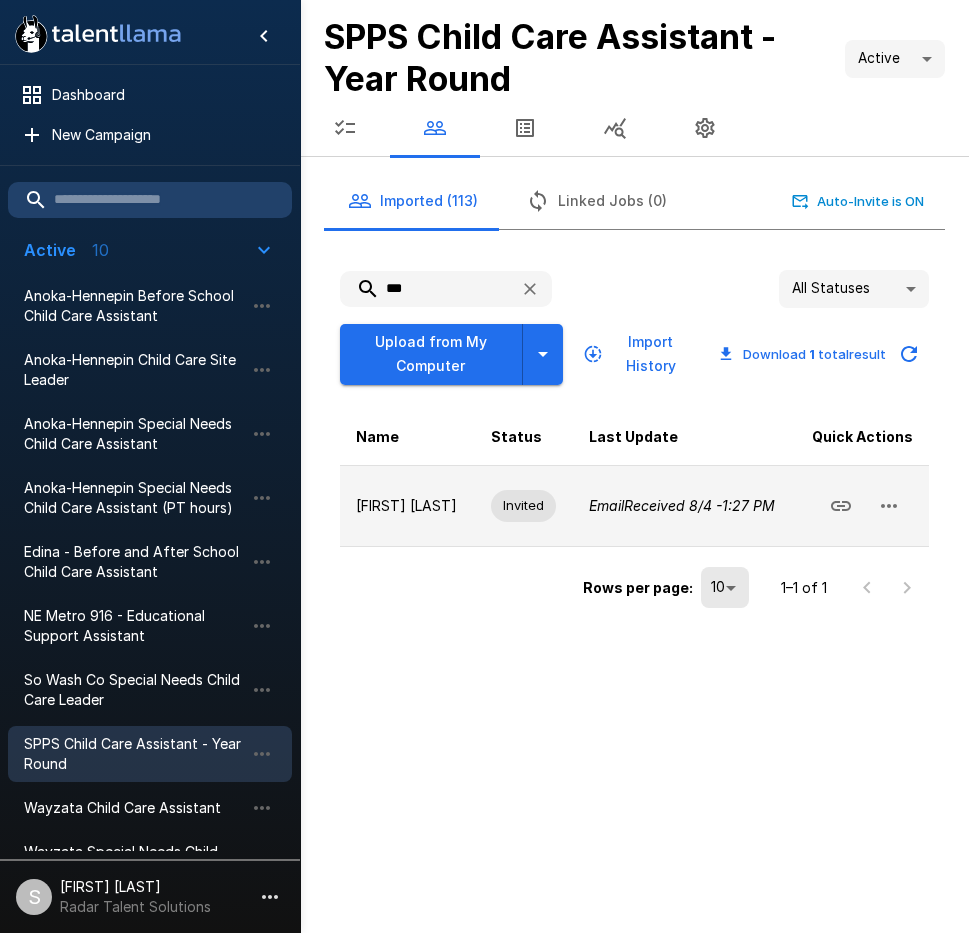 click at bounding box center (889, 506) 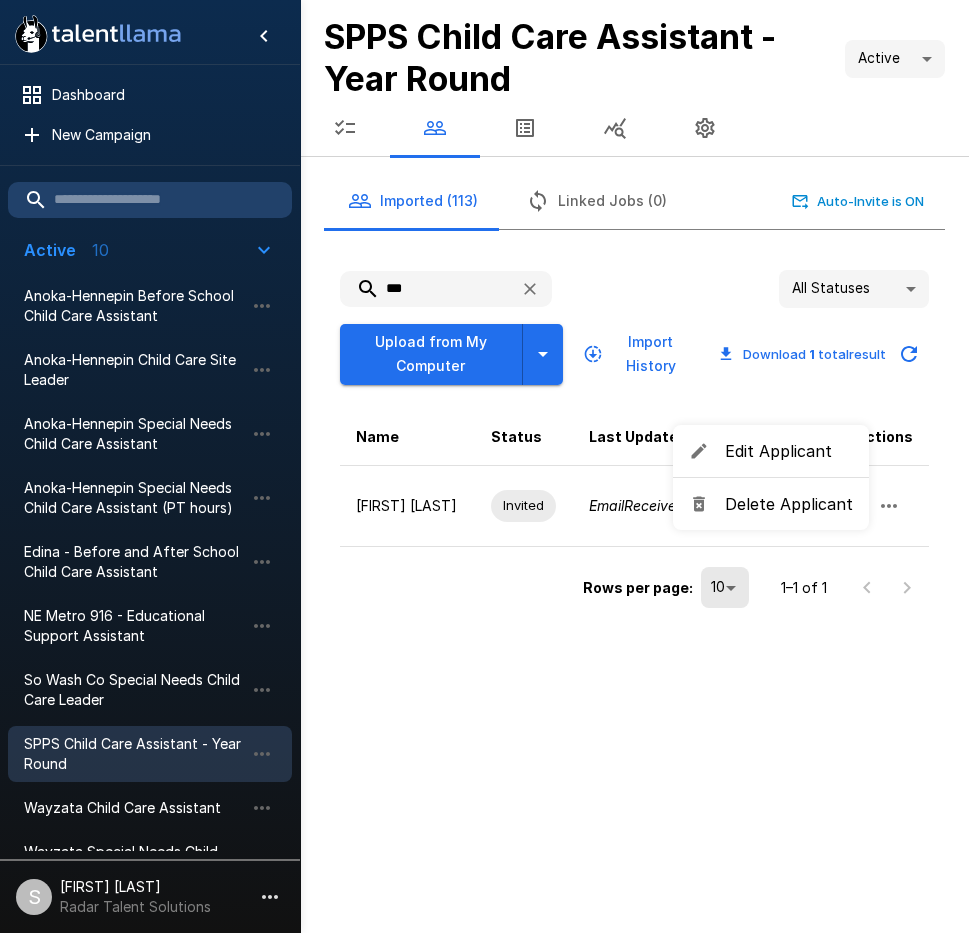 click on "Edit Applicant Delete Applicant" at bounding box center (771, 477) 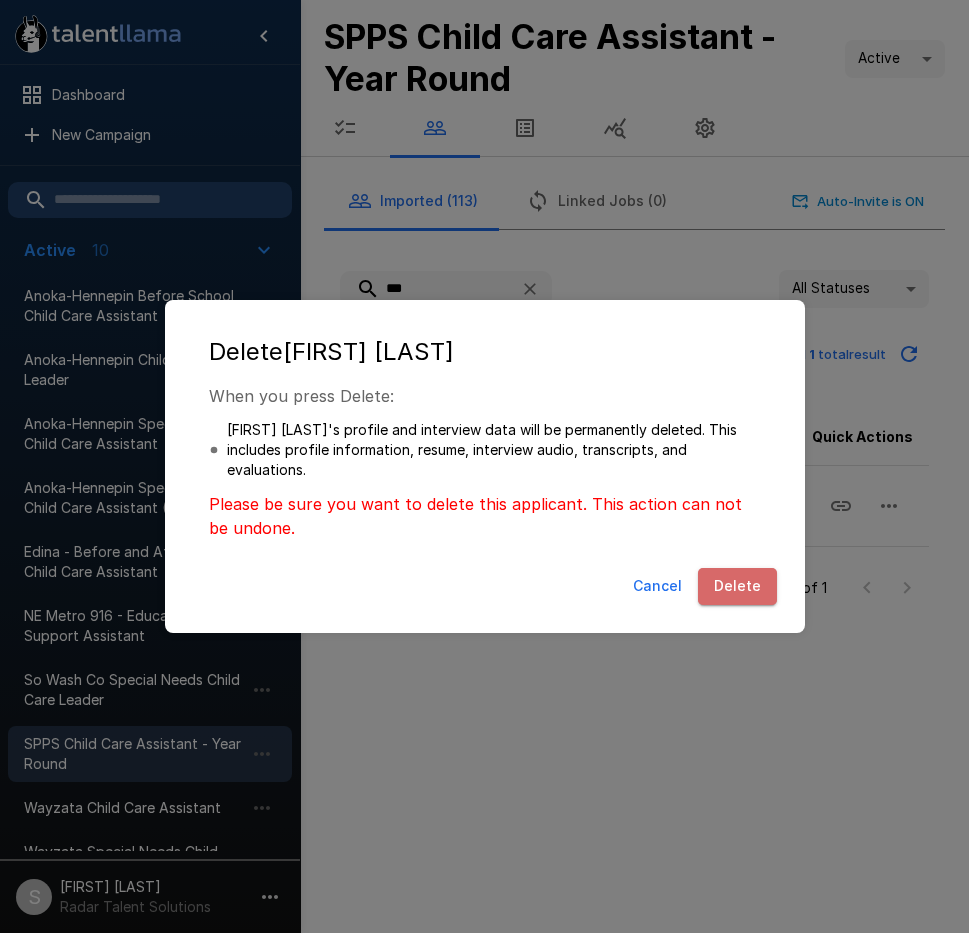 click on "Delete" at bounding box center (737, 586) 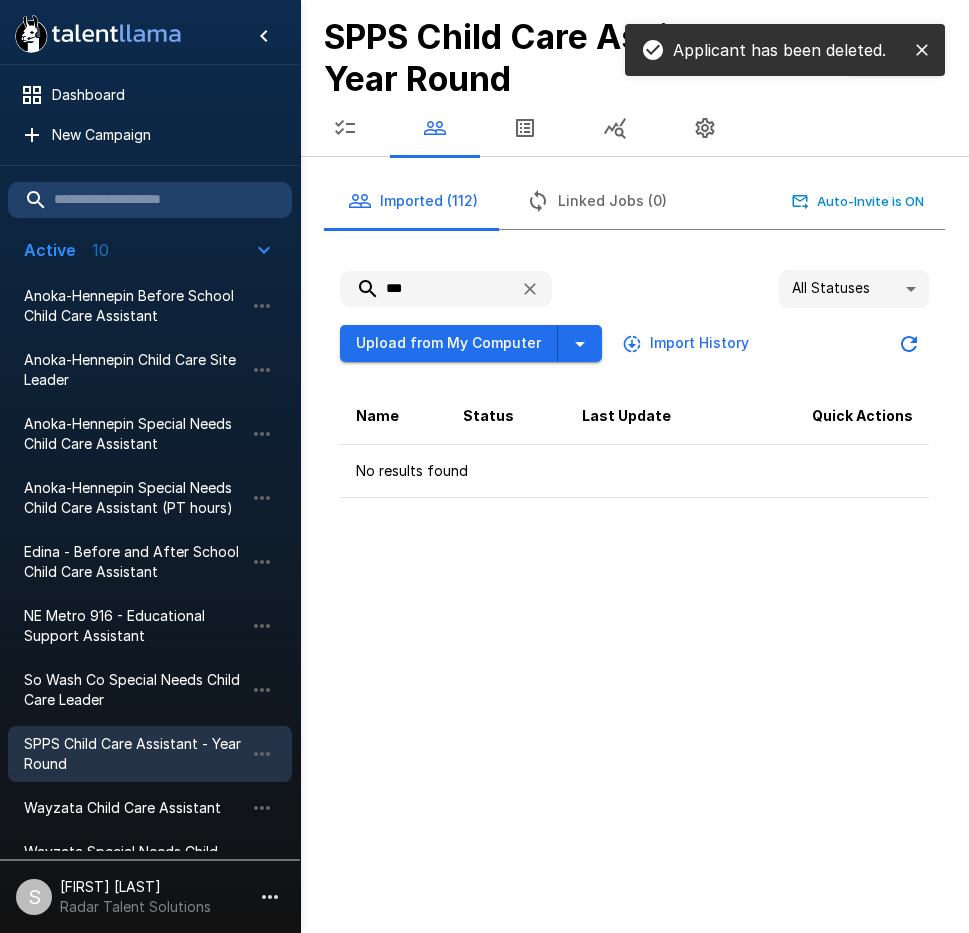 drag, startPoint x: 382, startPoint y: 282, endPoint x: 356, endPoint y: 281, distance: 26.019224 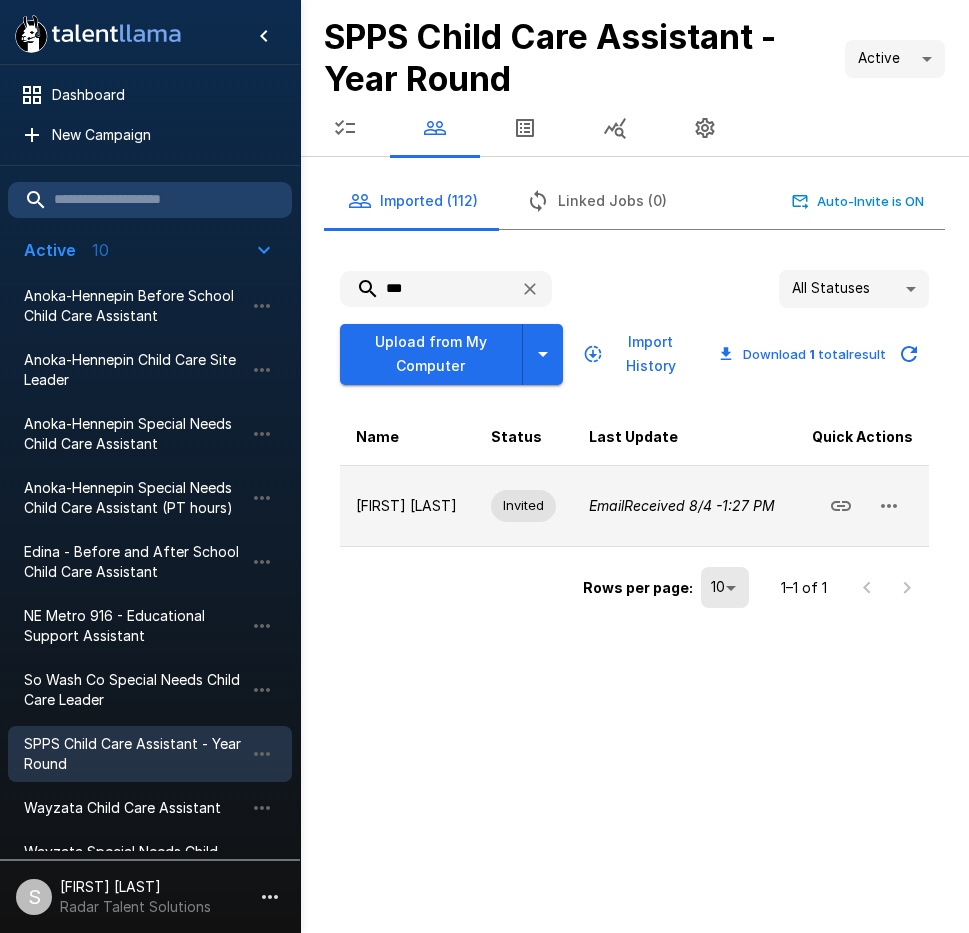 click at bounding box center [889, 506] 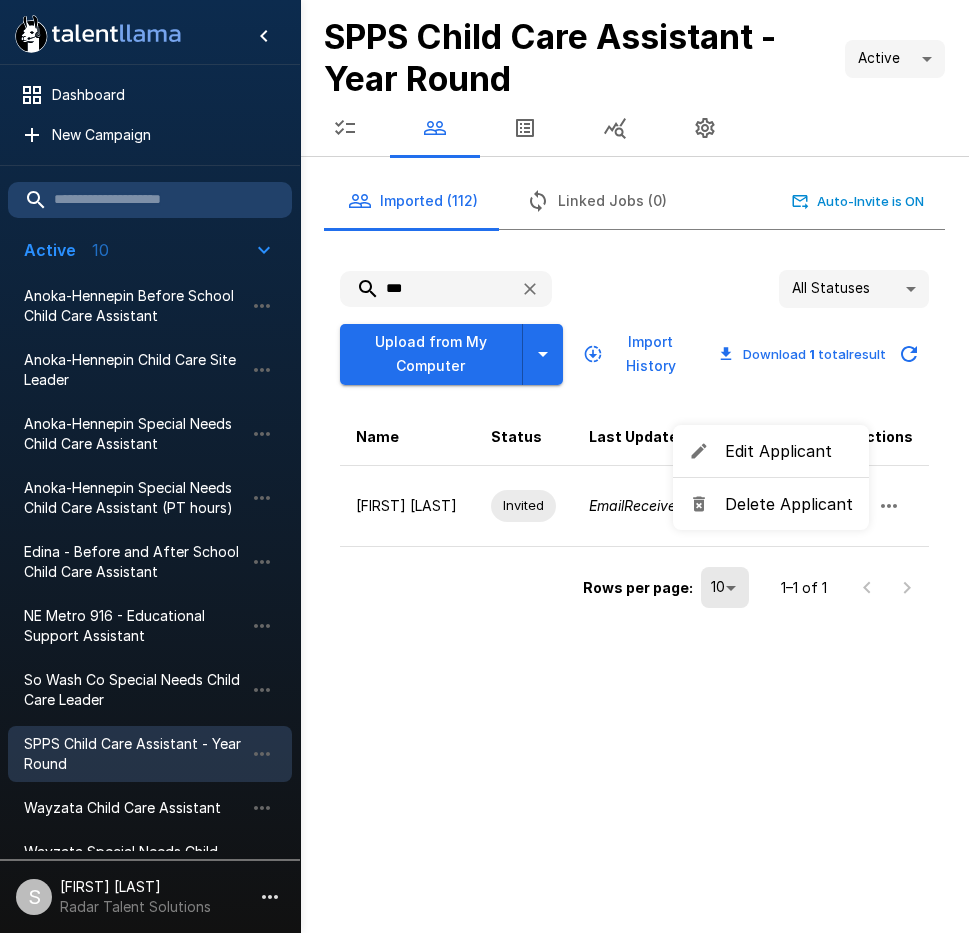 click on "Delete Applicant" at bounding box center (789, 504) 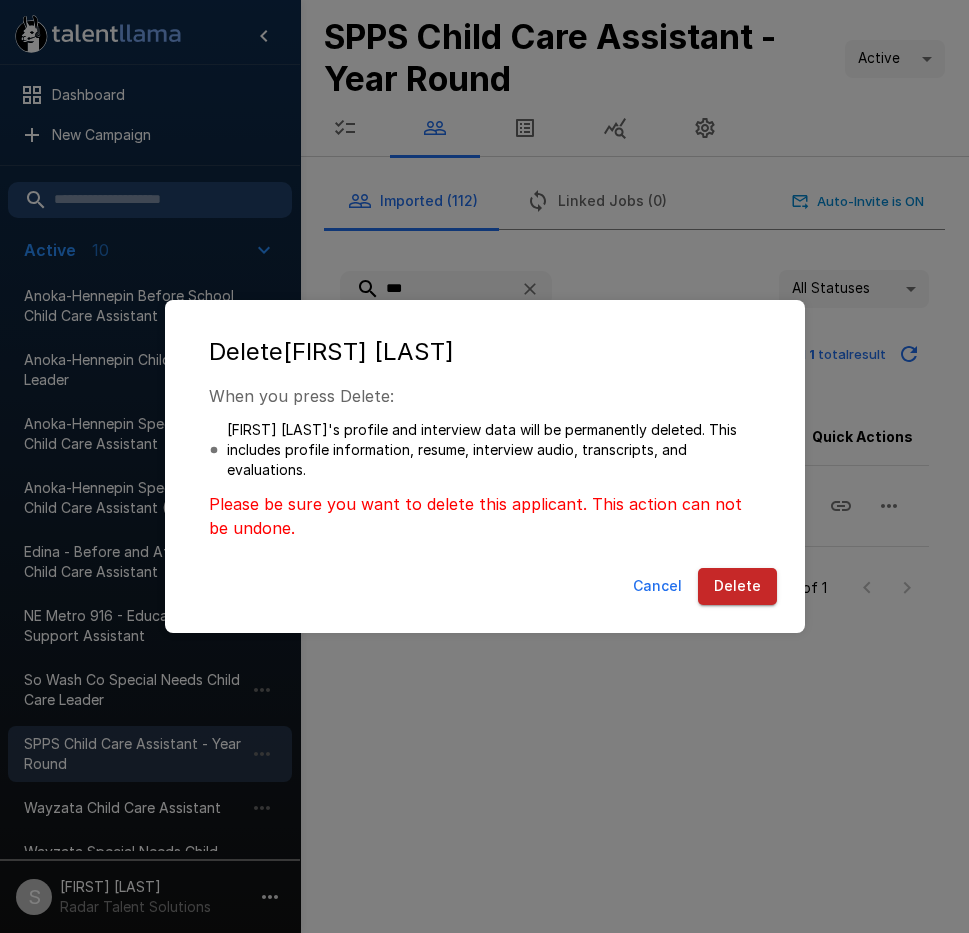 click on "Delete" at bounding box center (737, 586) 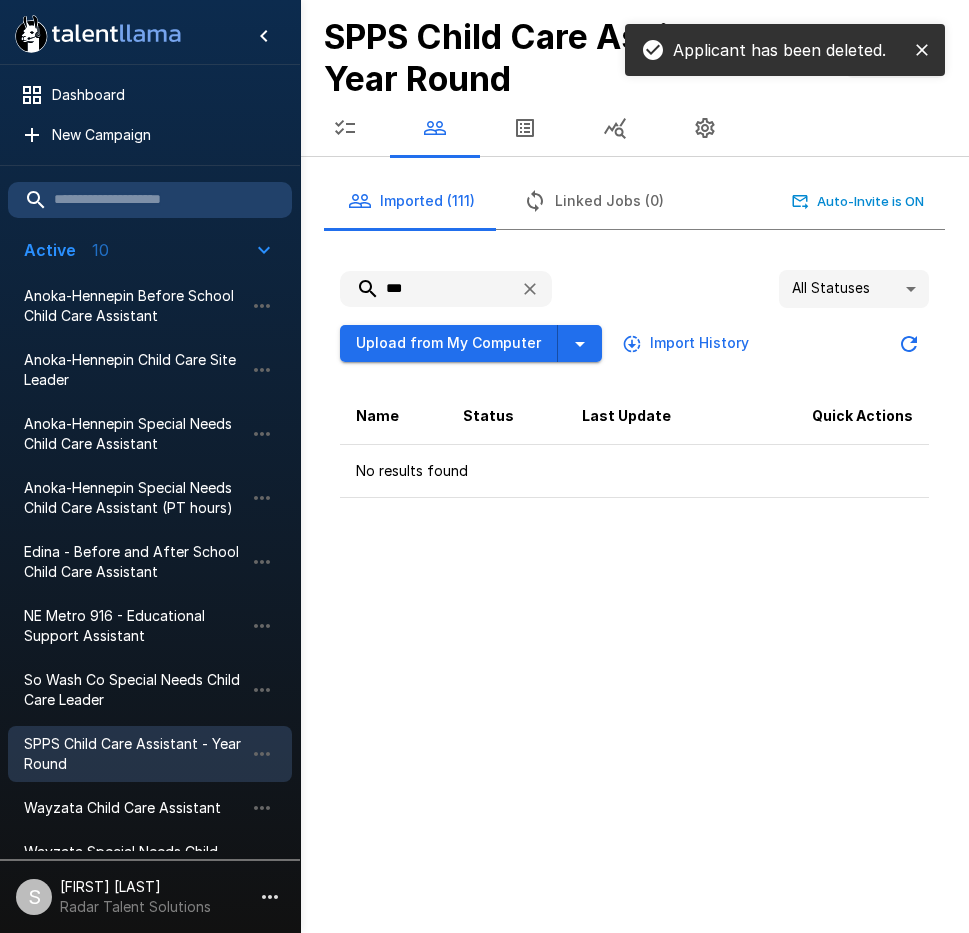 drag, startPoint x: 426, startPoint y: 289, endPoint x: 312, endPoint y: 300, distance: 114.52947 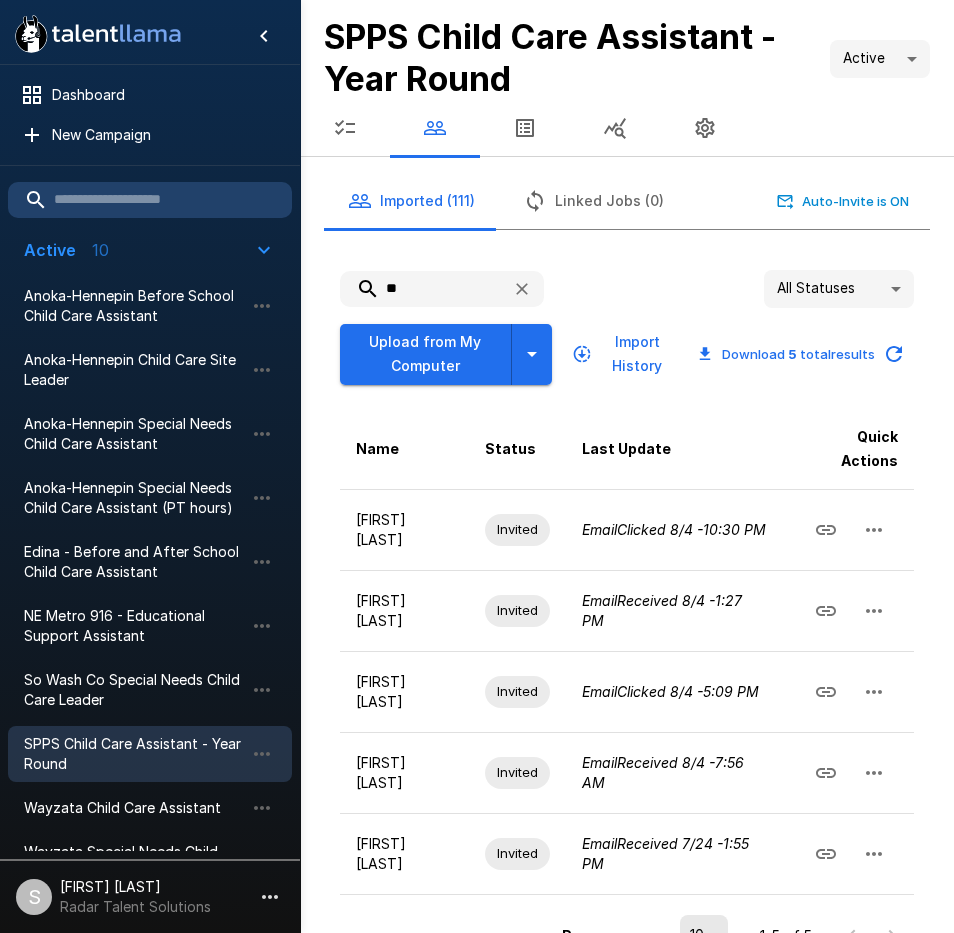 type on "*" 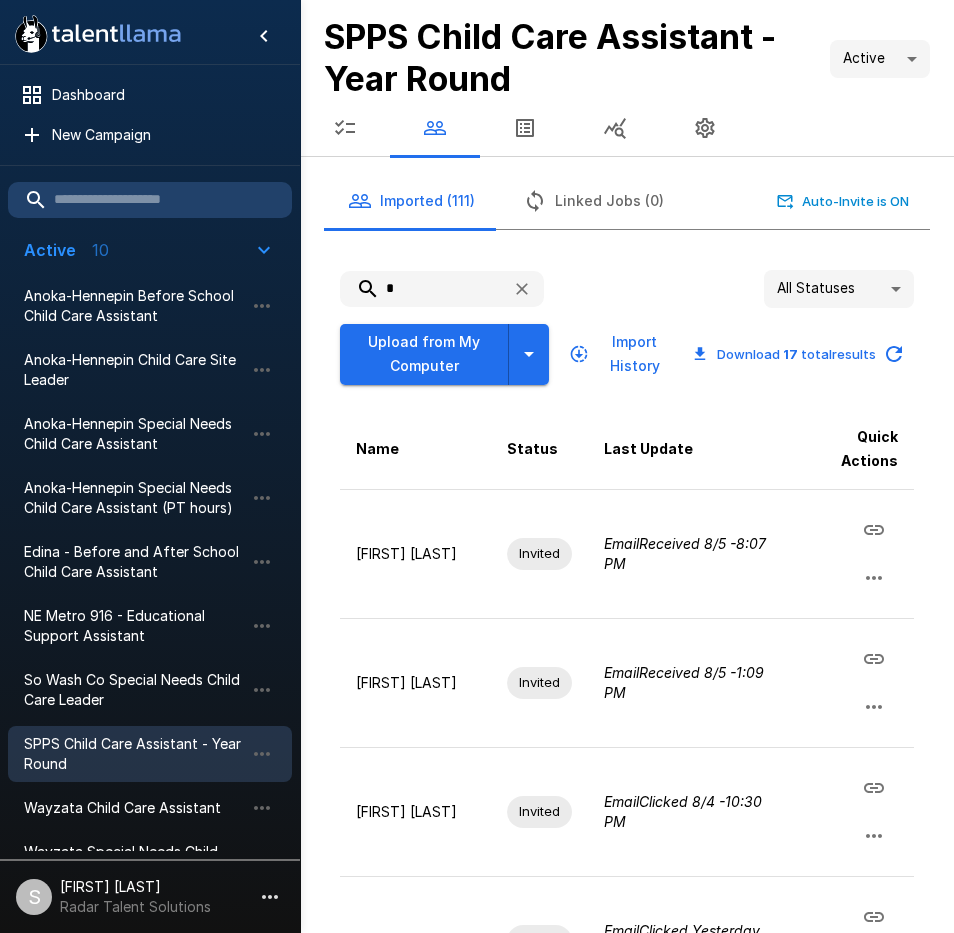 type 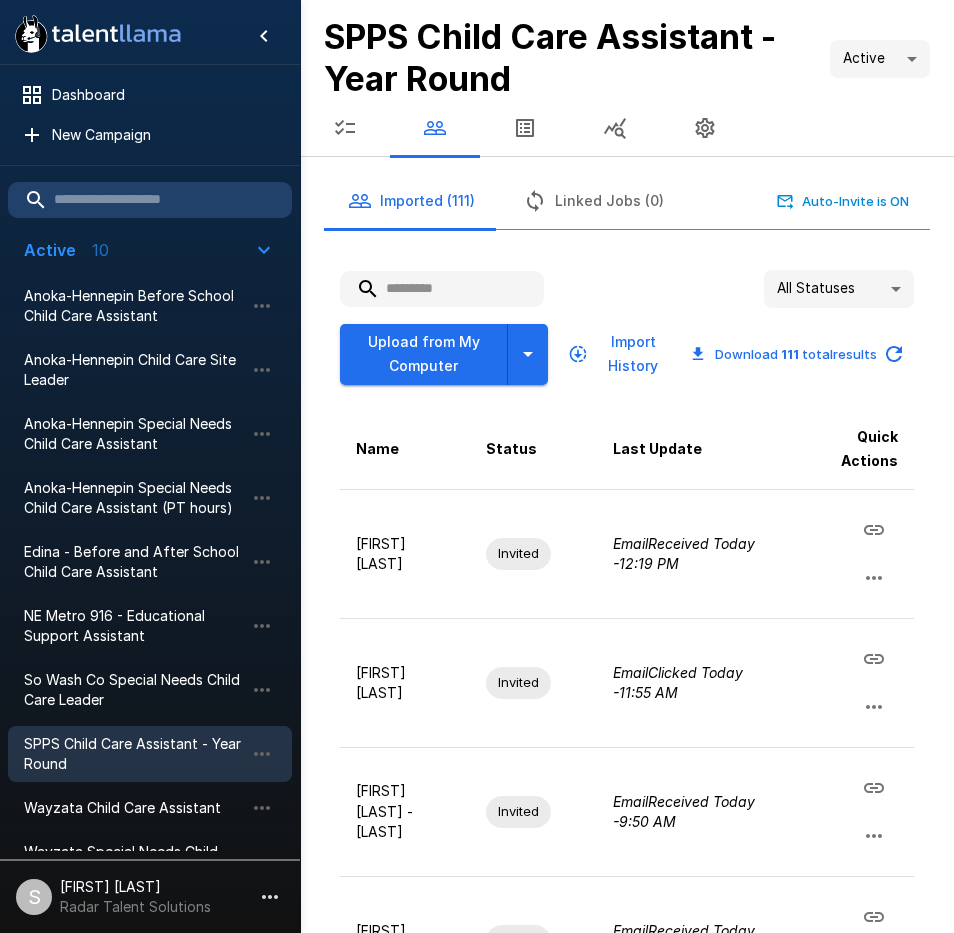 click at bounding box center (442, 289) 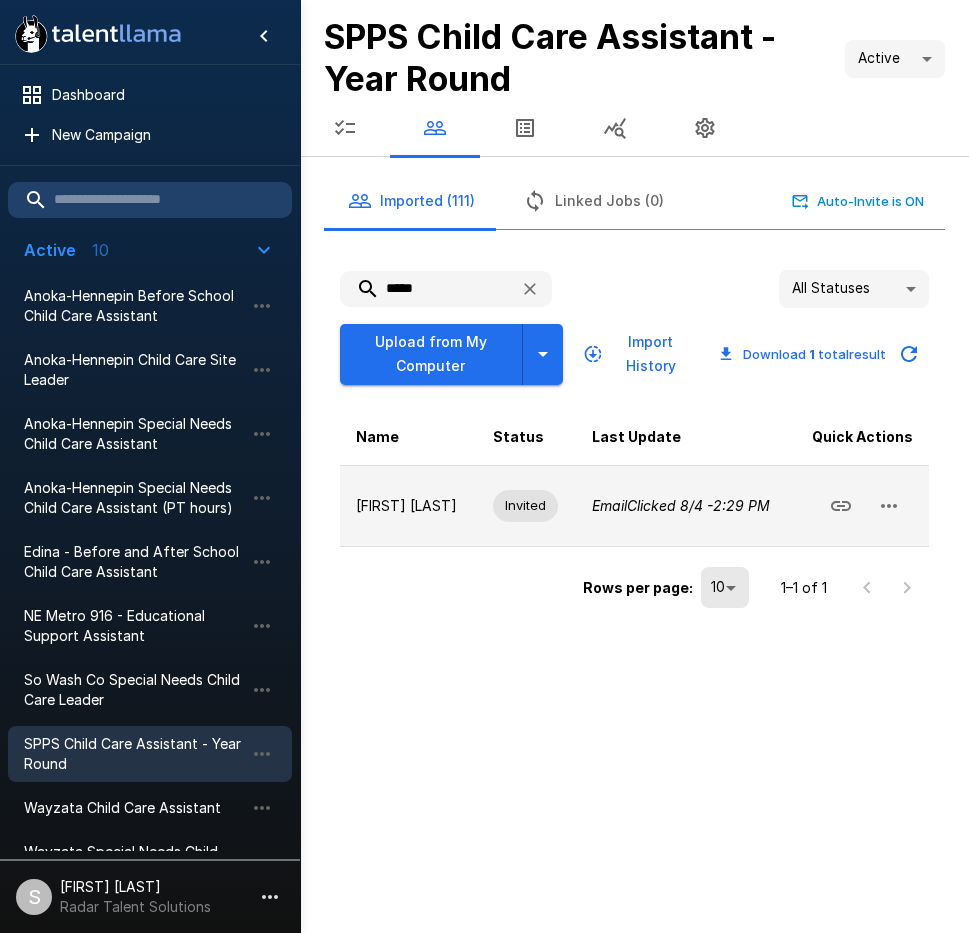click 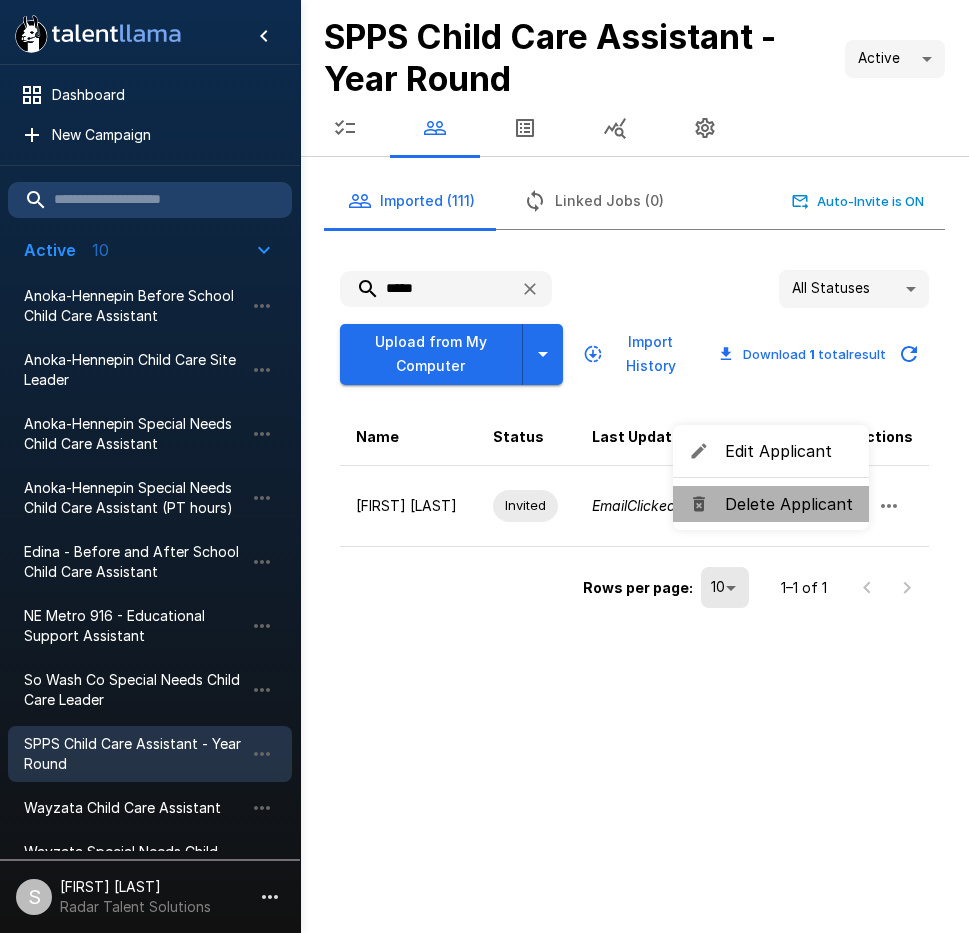 click on "Delete Applicant" at bounding box center [789, 504] 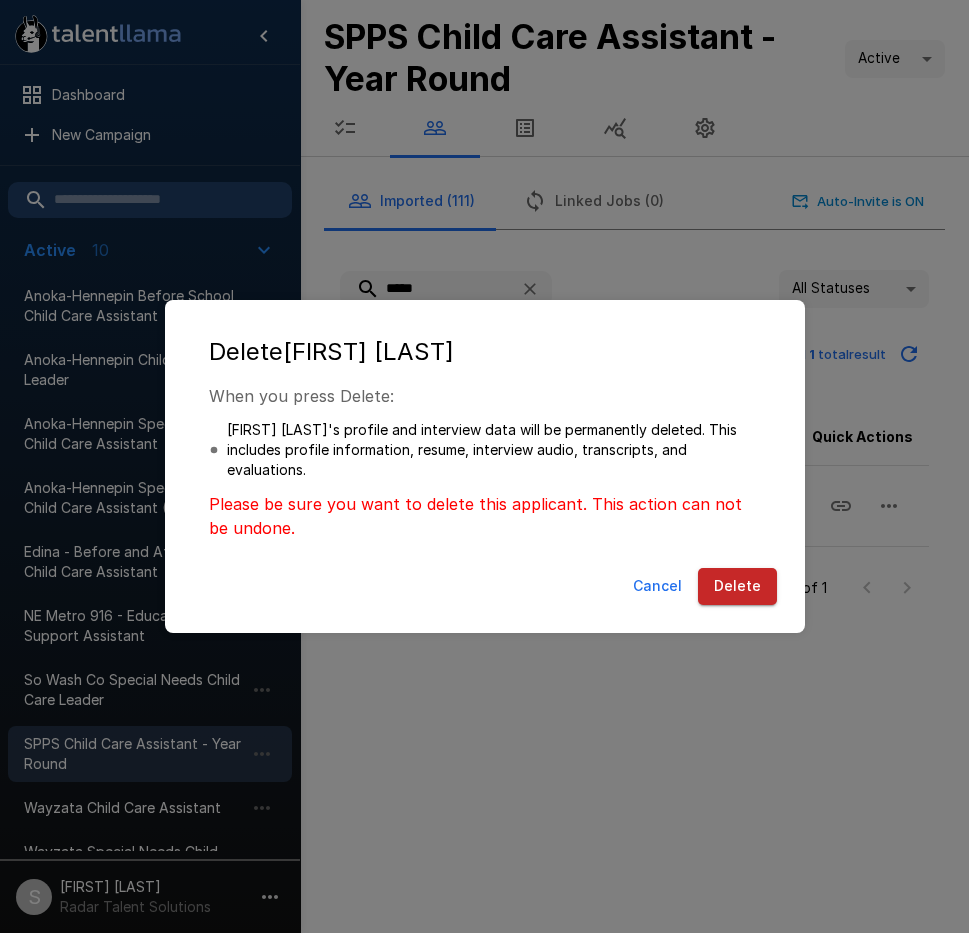 click on "Delete" at bounding box center (737, 586) 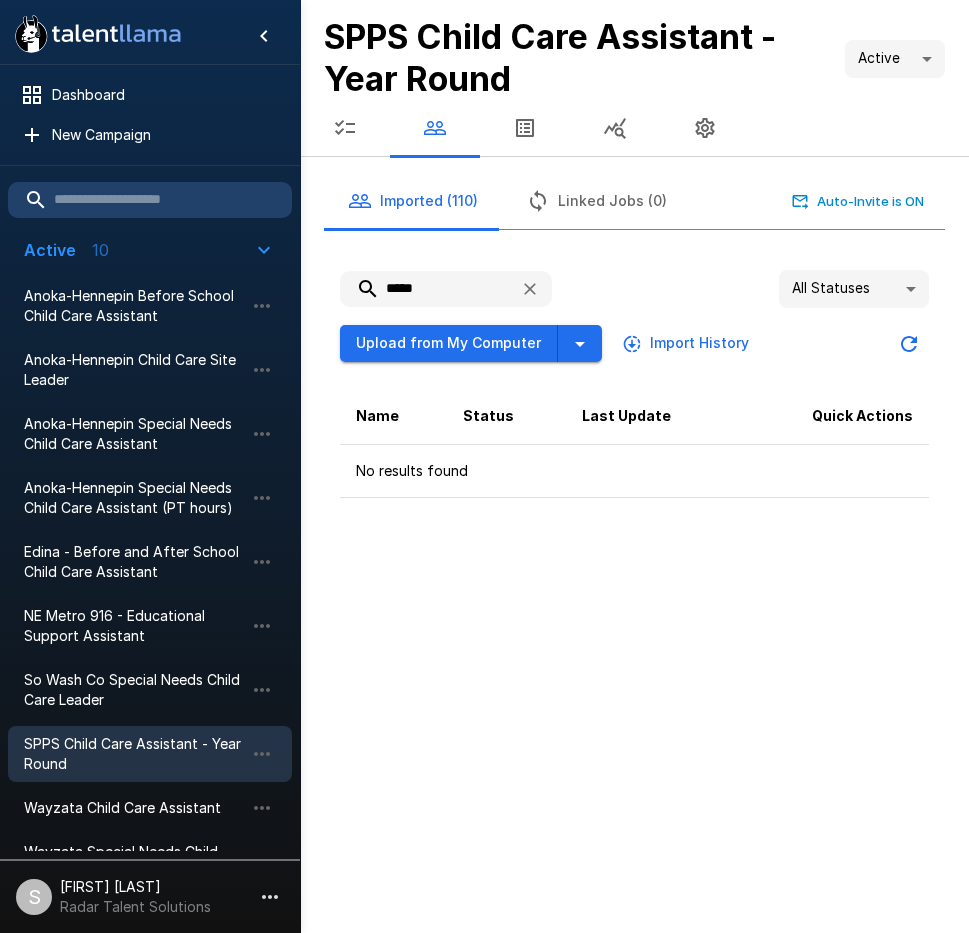 drag, startPoint x: 424, startPoint y: 288, endPoint x: 327, endPoint y: 295, distance: 97.25225 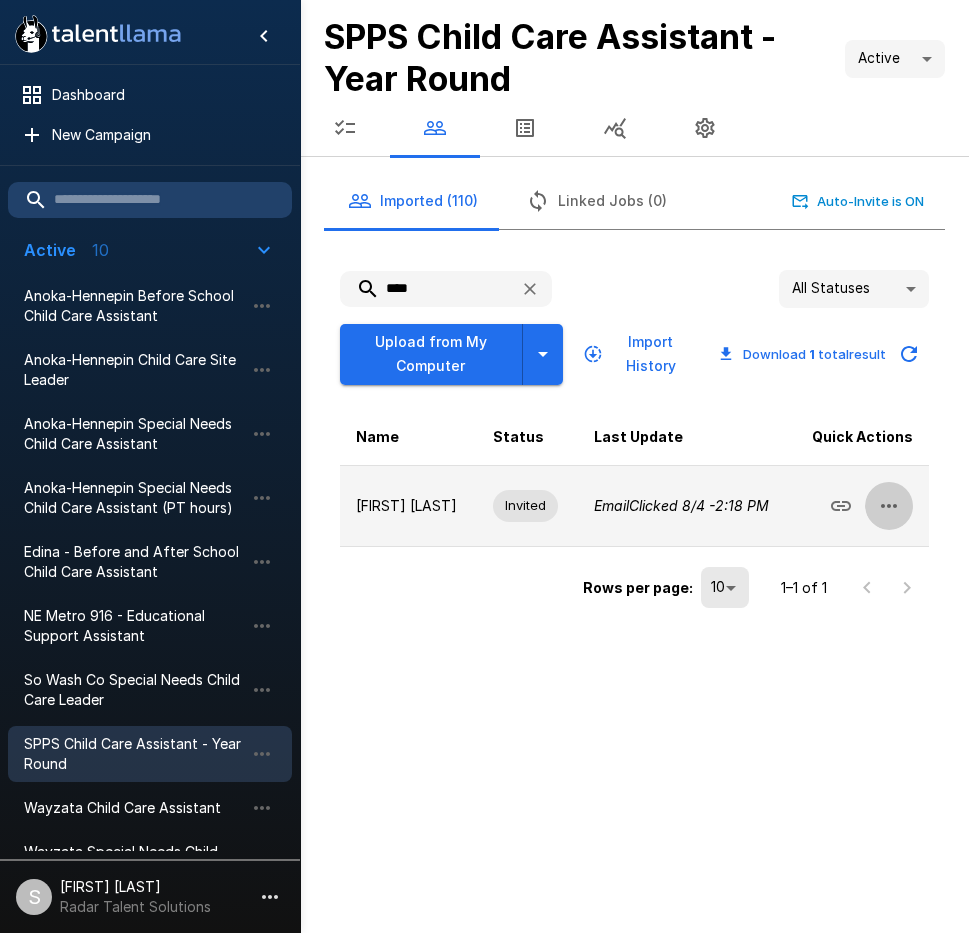 click 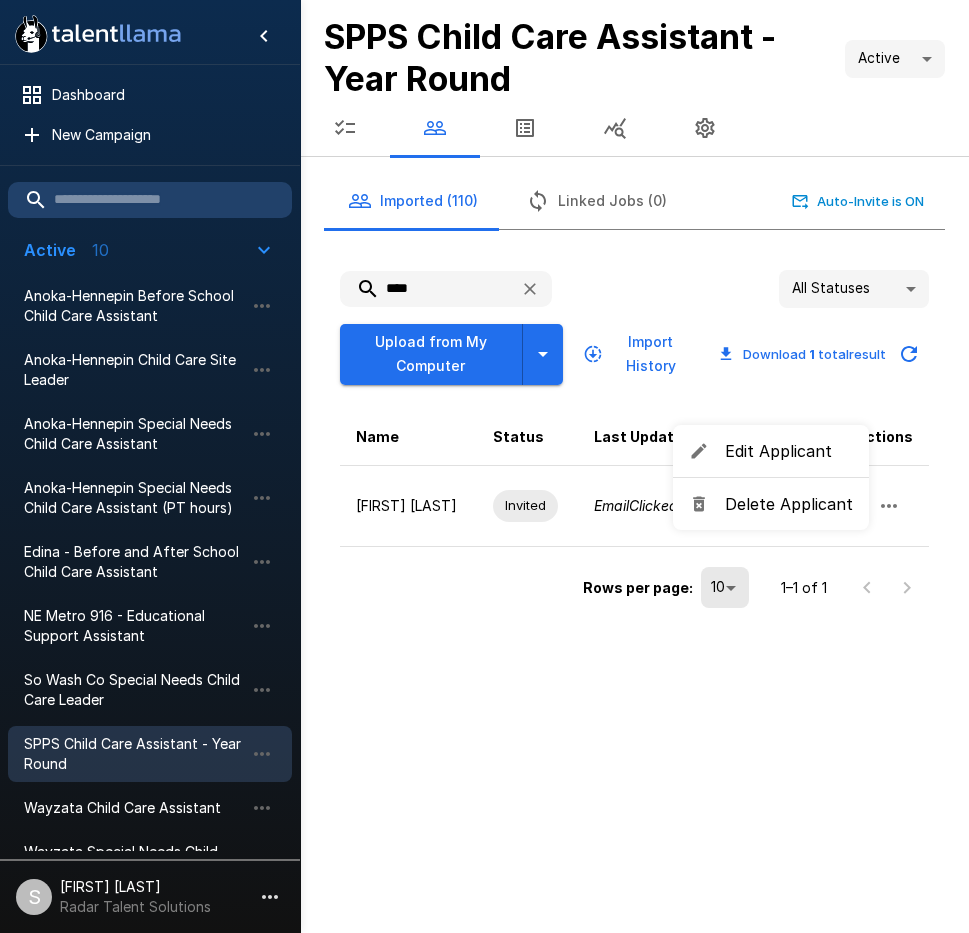 click on "Delete Applicant" at bounding box center (789, 504) 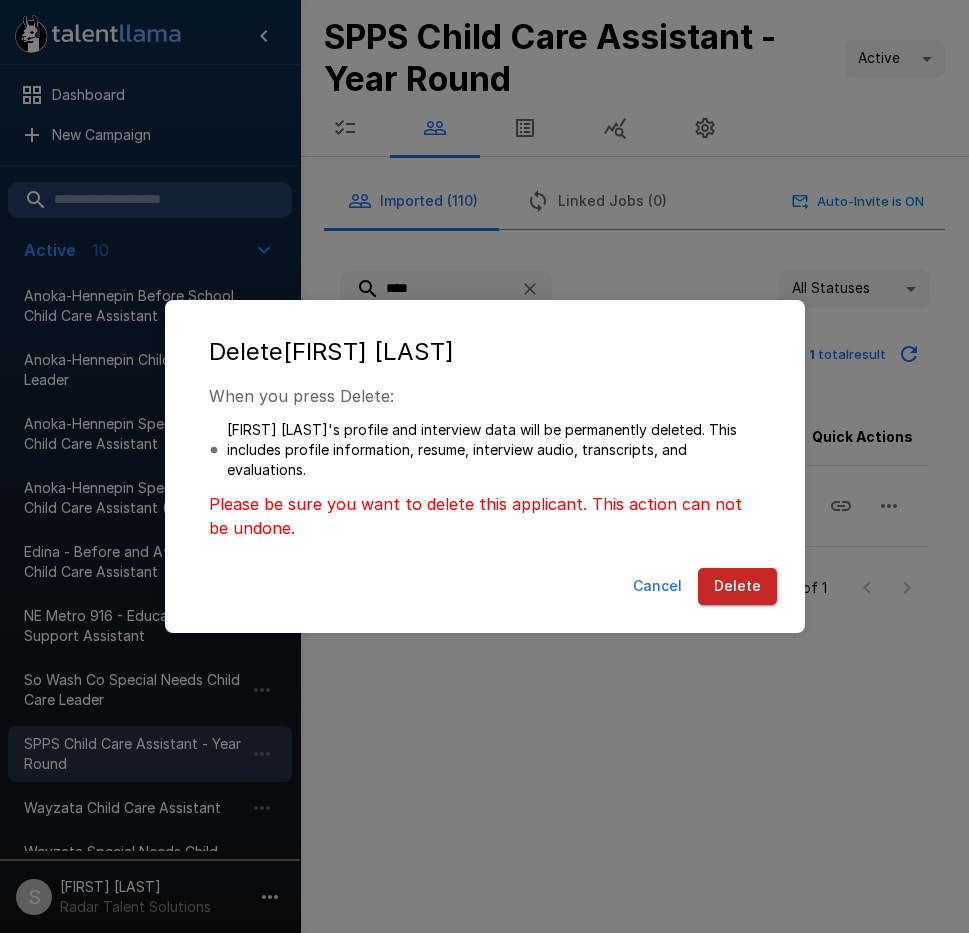 click on "Delete" at bounding box center (737, 586) 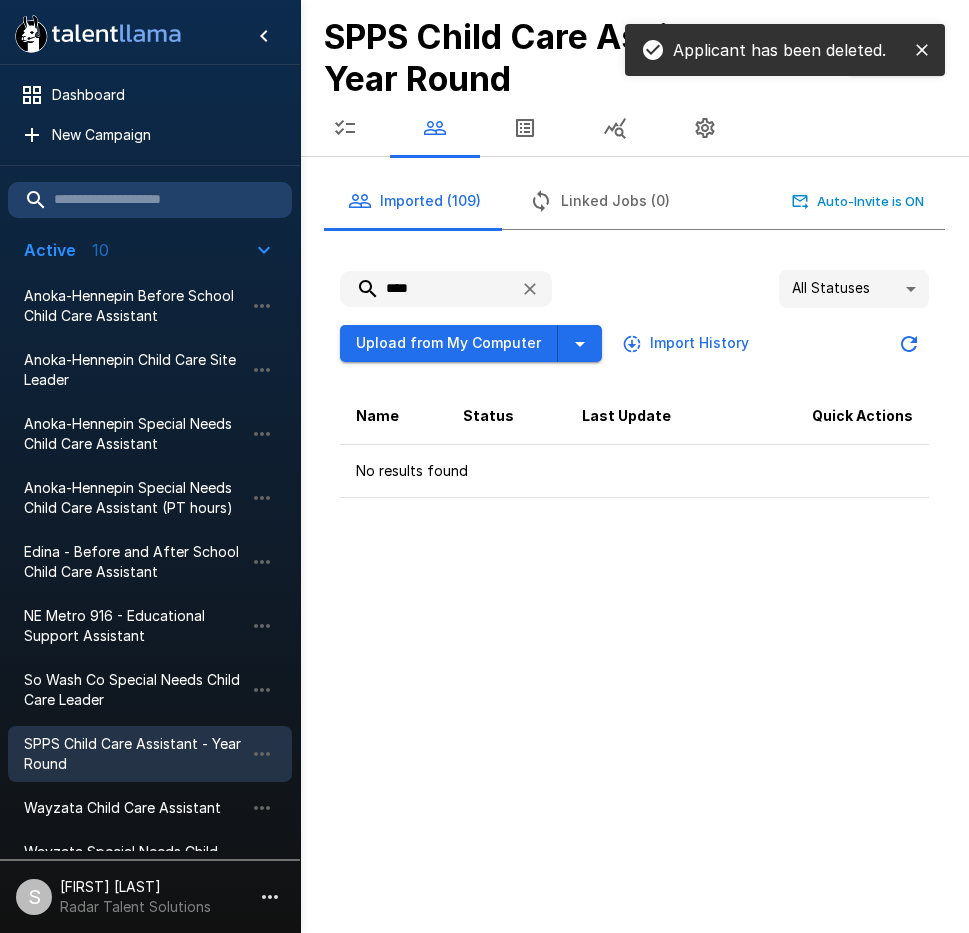drag, startPoint x: 419, startPoint y: 285, endPoint x: 326, endPoint y: 290, distance: 93.13431 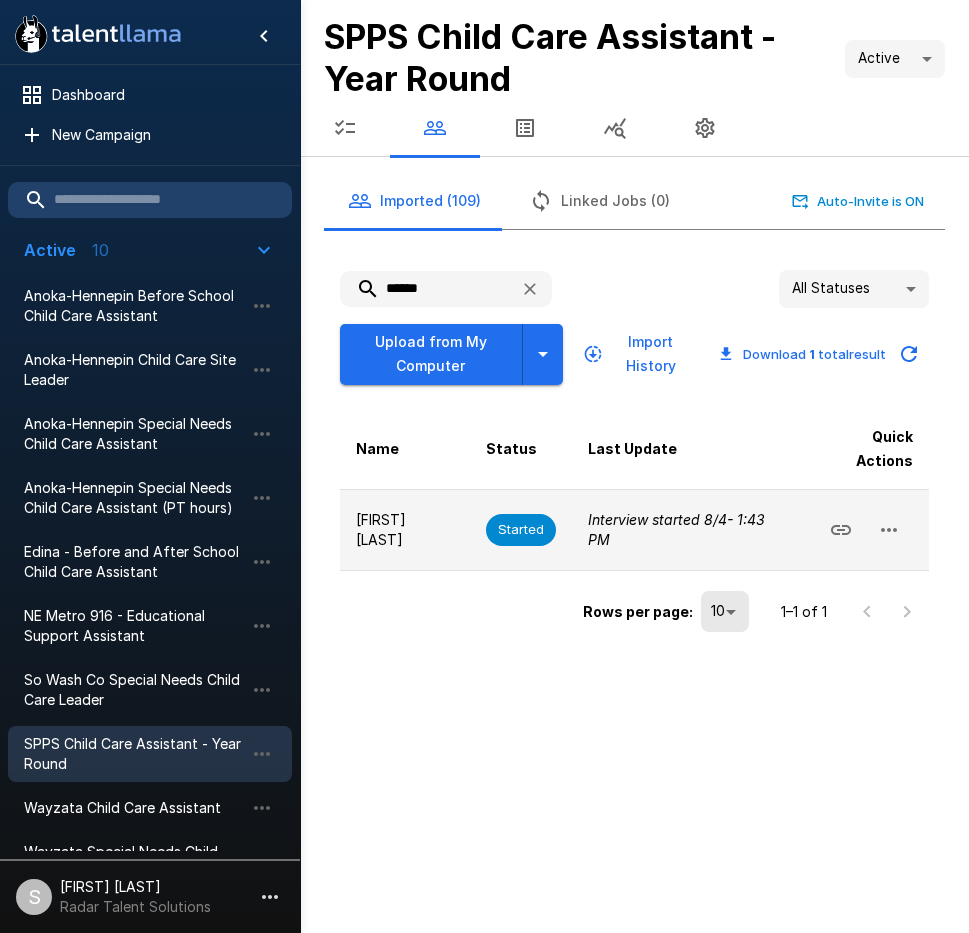 click 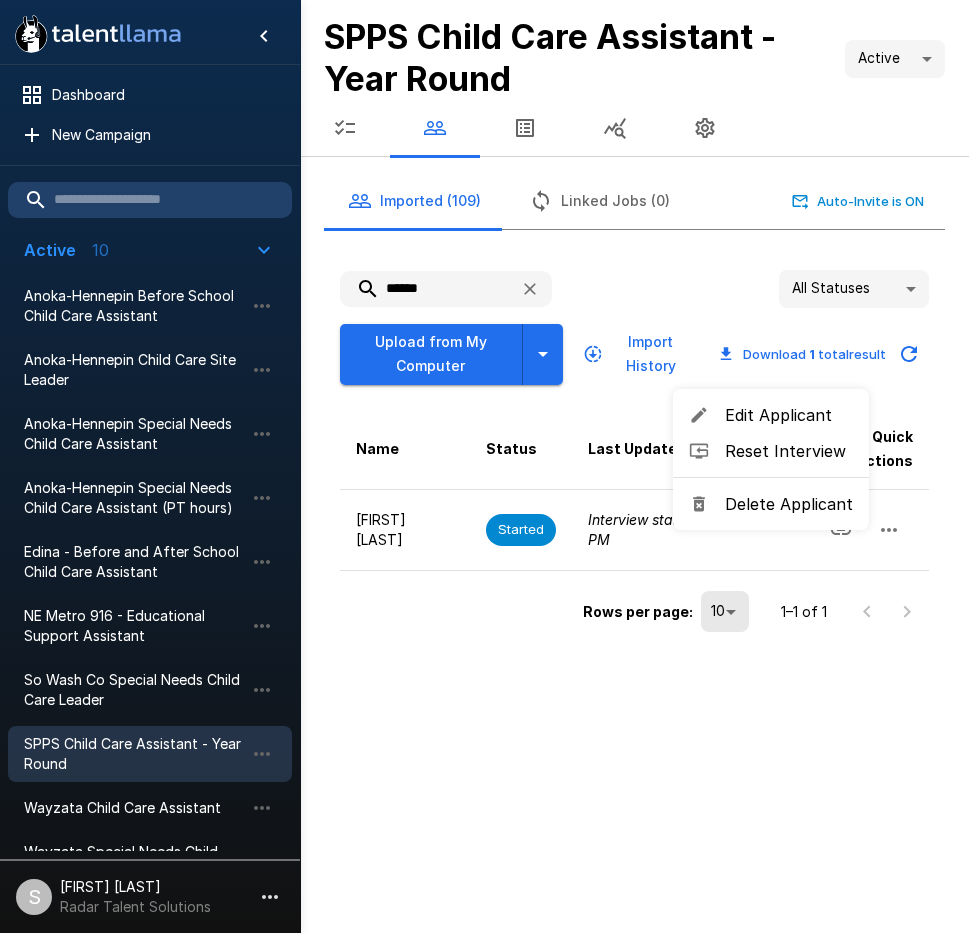 click on "Delete Applicant" at bounding box center [789, 504] 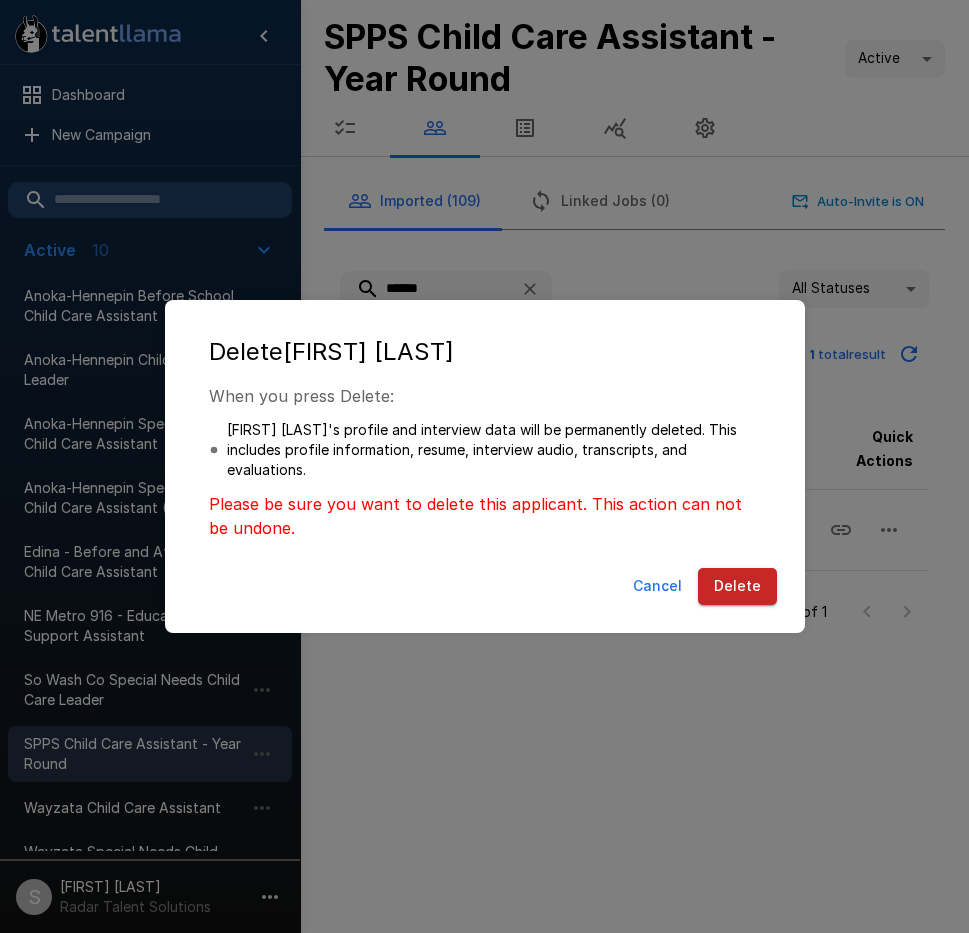 click on "Delete" at bounding box center (737, 586) 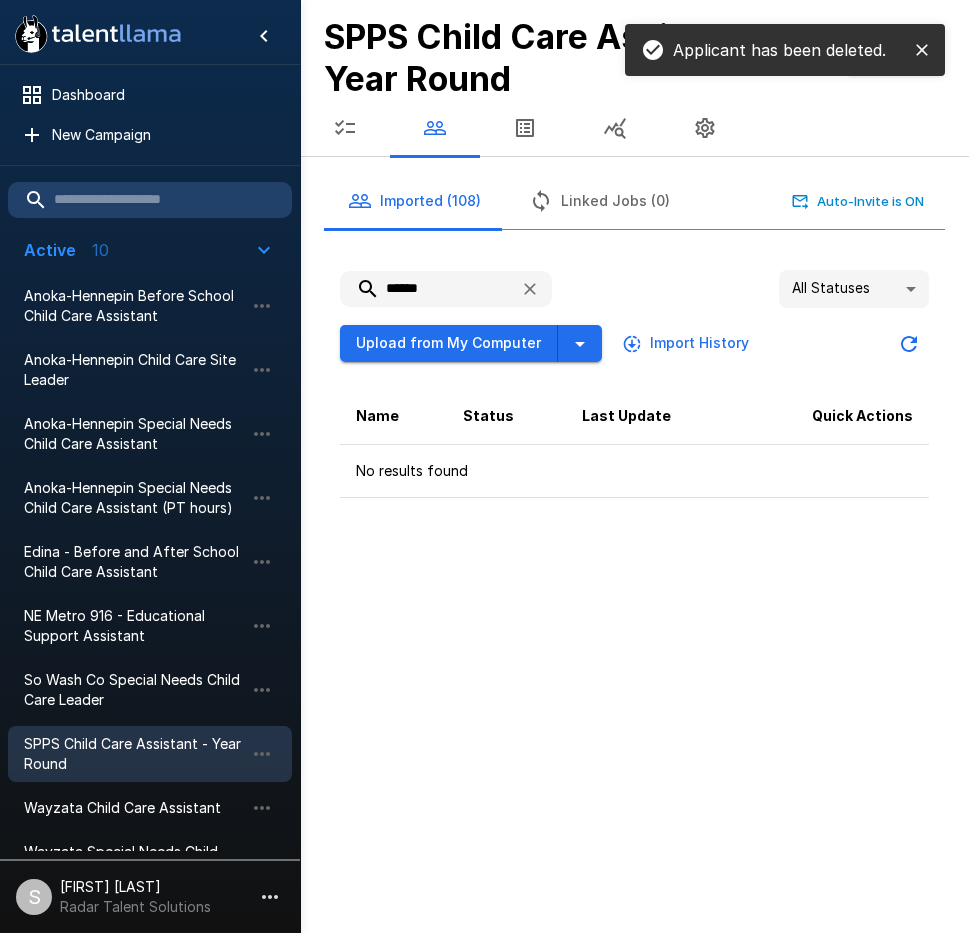 drag, startPoint x: 440, startPoint y: 288, endPoint x: 312, endPoint y: 291, distance: 128.03516 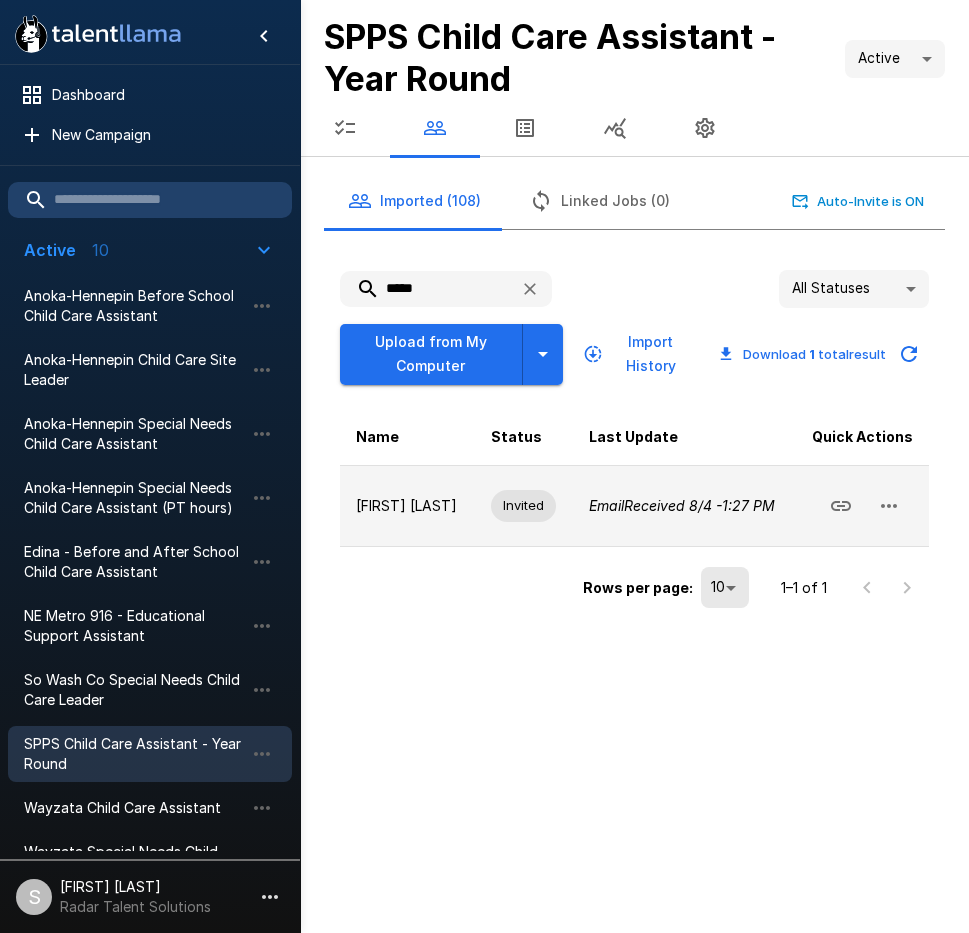click 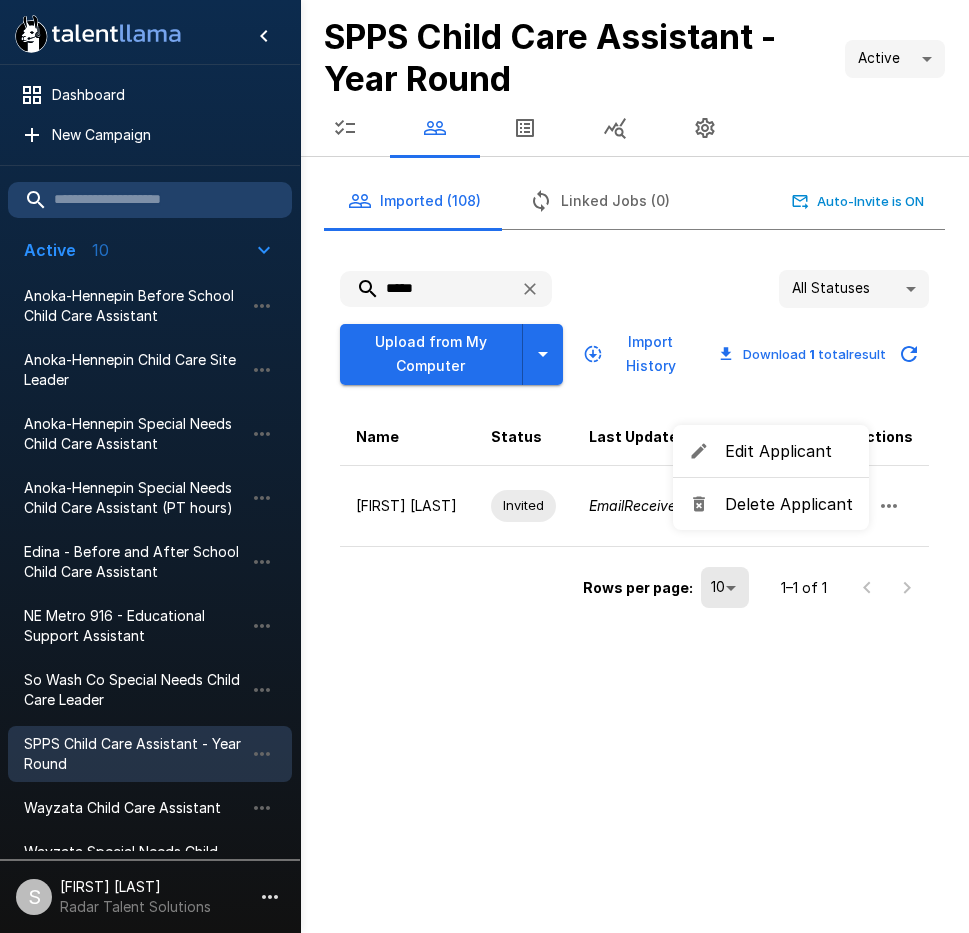 click on "Delete Applicant" at bounding box center [789, 504] 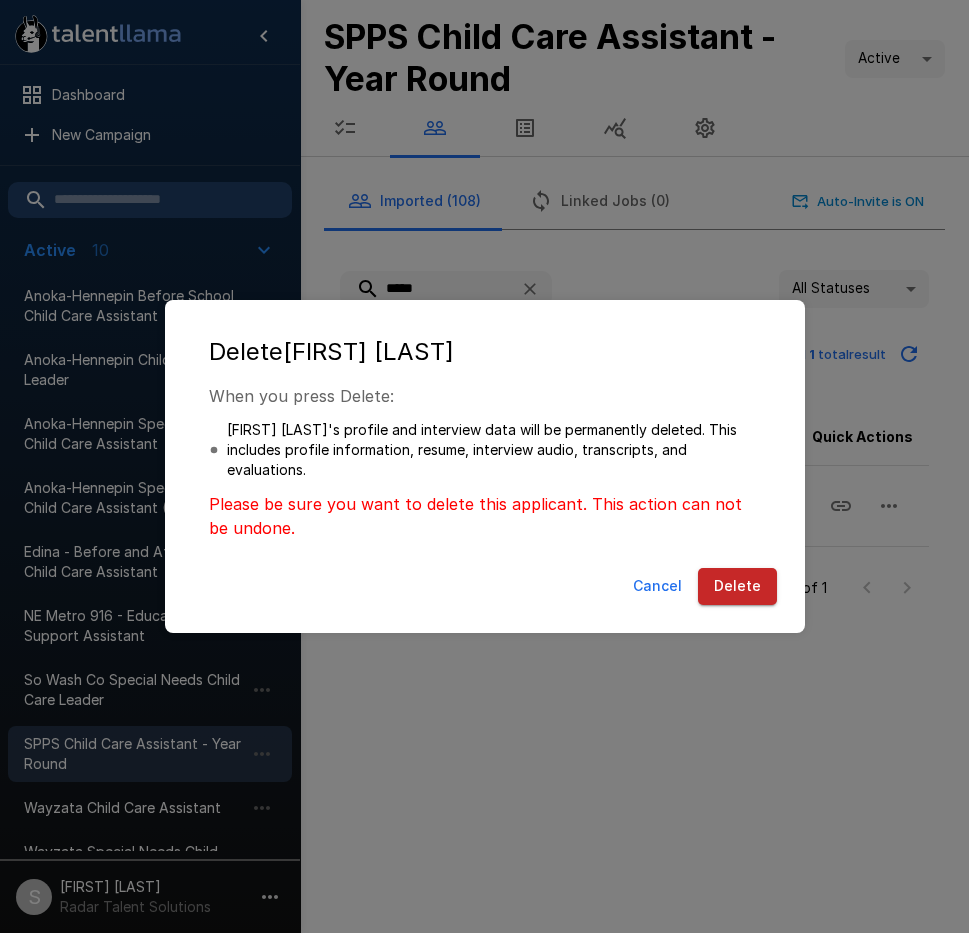 click on "Delete" at bounding box center [737, 586] 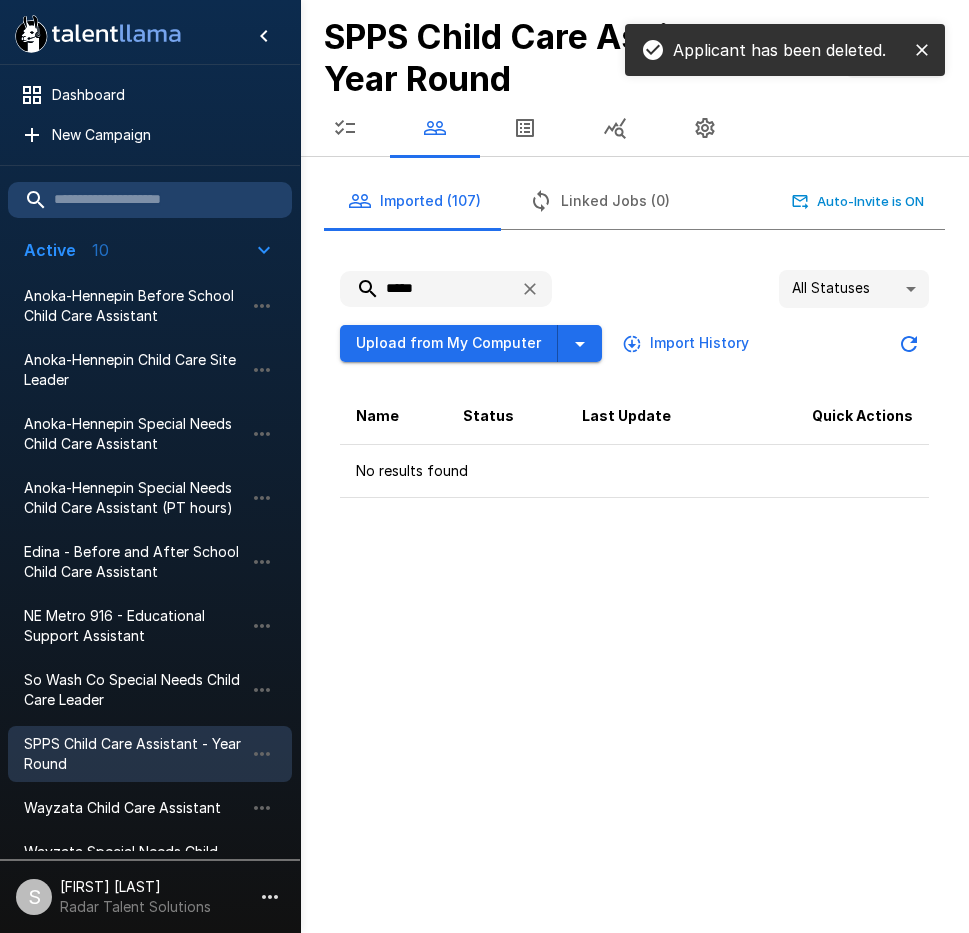 drag, startPoint x: 442, startPoint y: 286, endPoint x: 360, endPoint y: 292, distance: 82.219215 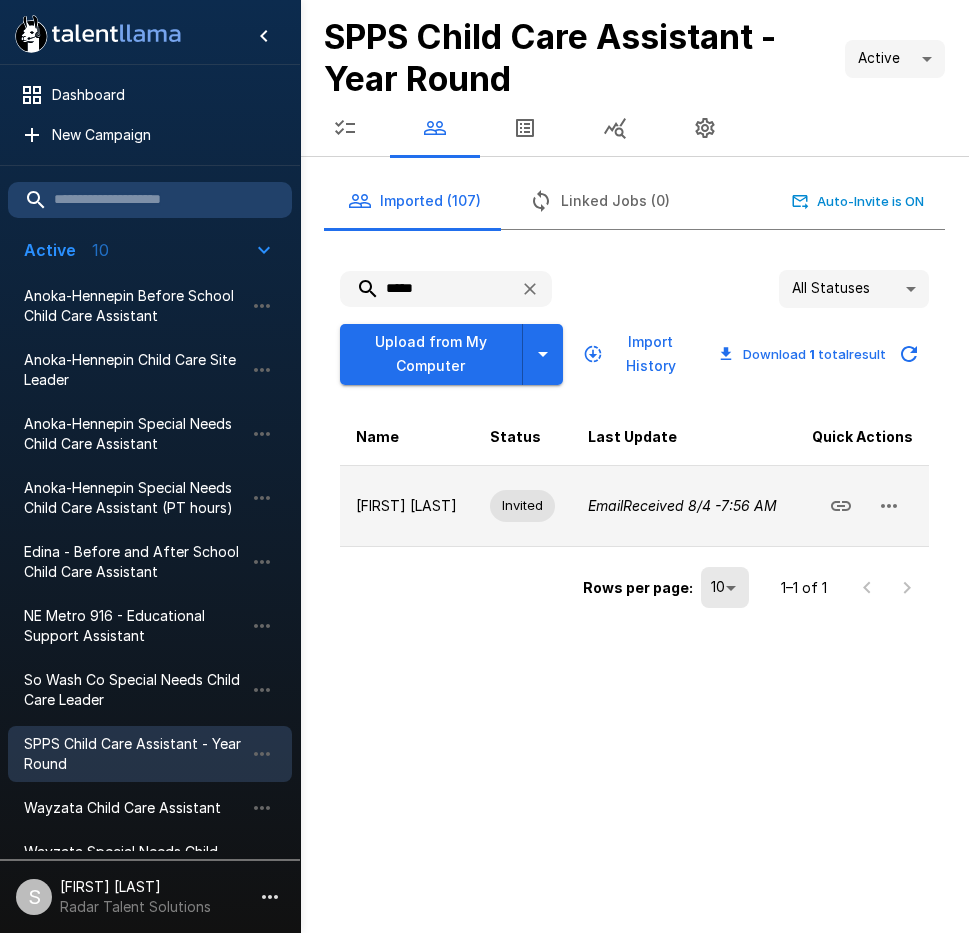 click 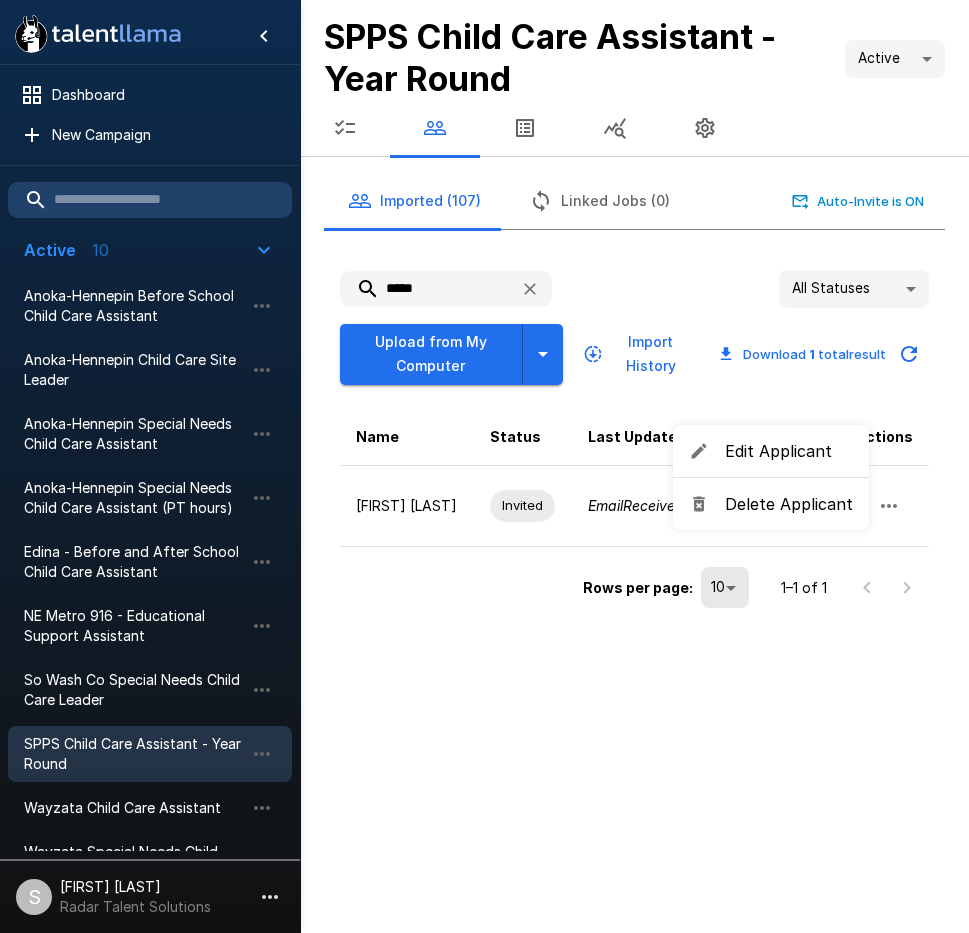 click on "Delete Applicant" at bounding box center (789, 504) 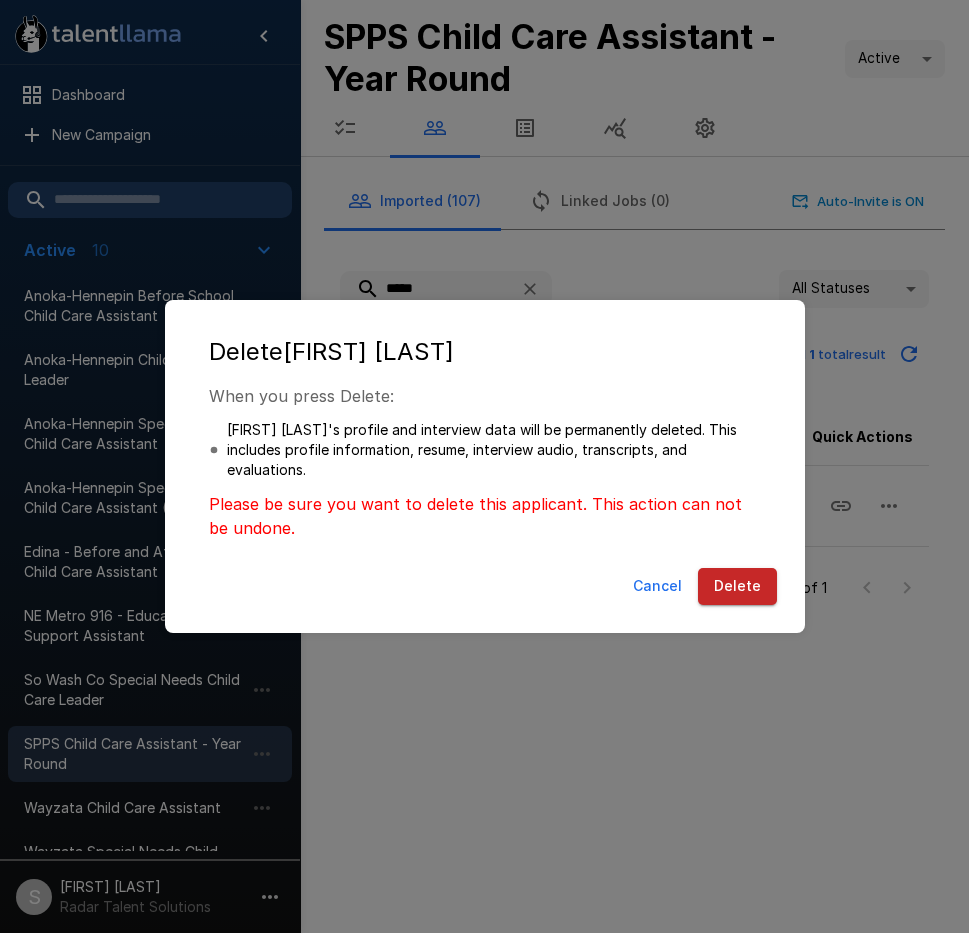 click on "Delete" at bounding box center [737, 586] 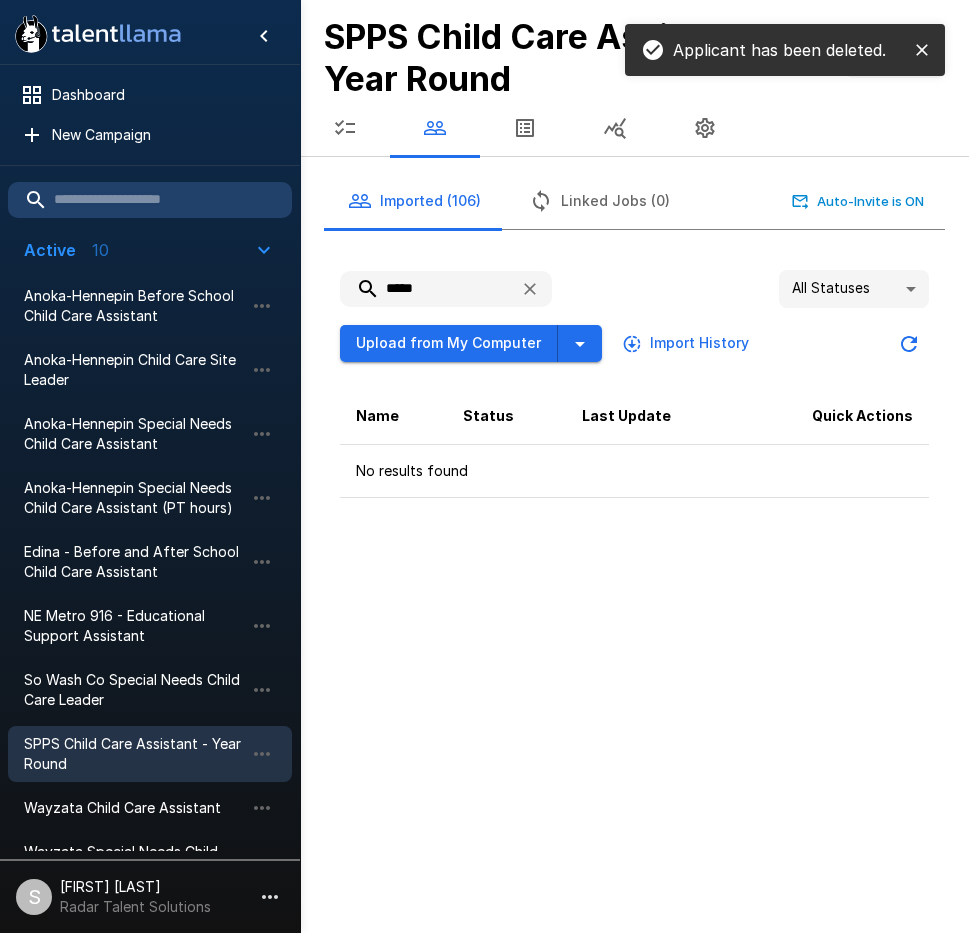 drag, startPoint x: 431, startPoint y: 288, endPoint x: 378, endPoint y: 289, distance: 53.009434 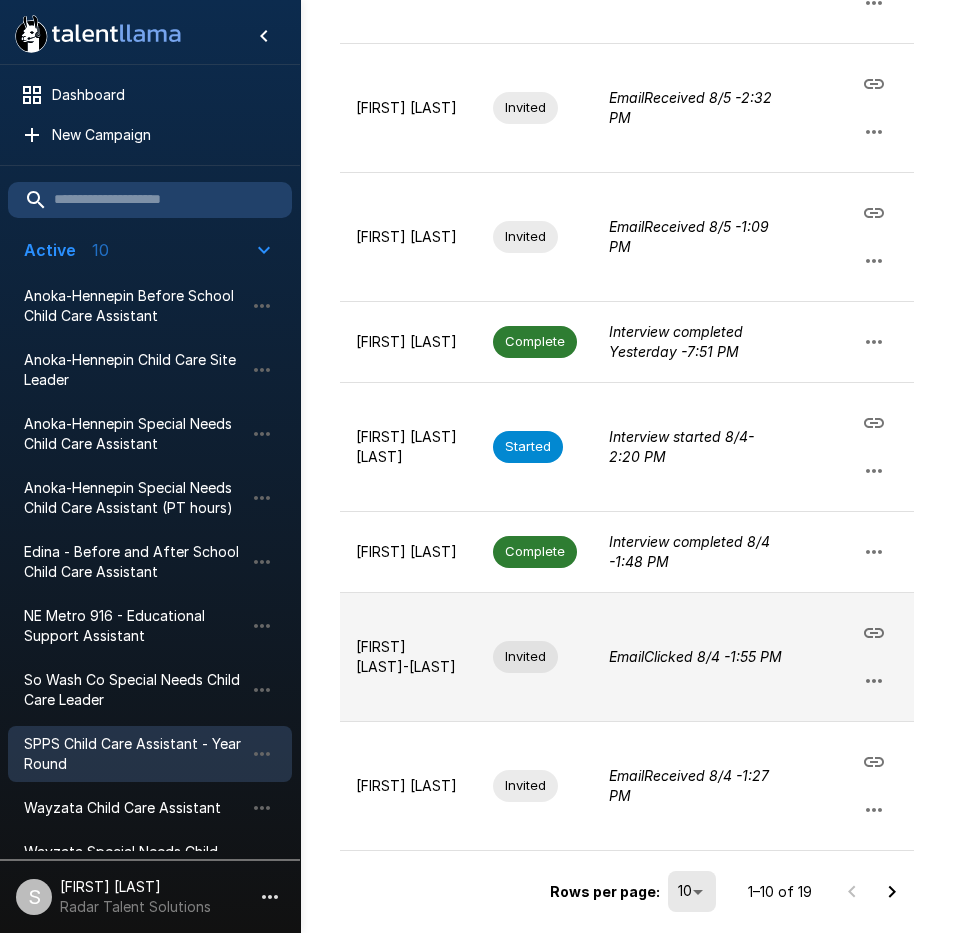 scroll, scrollTop: 834, scrollLeft: 0, axis: vertical 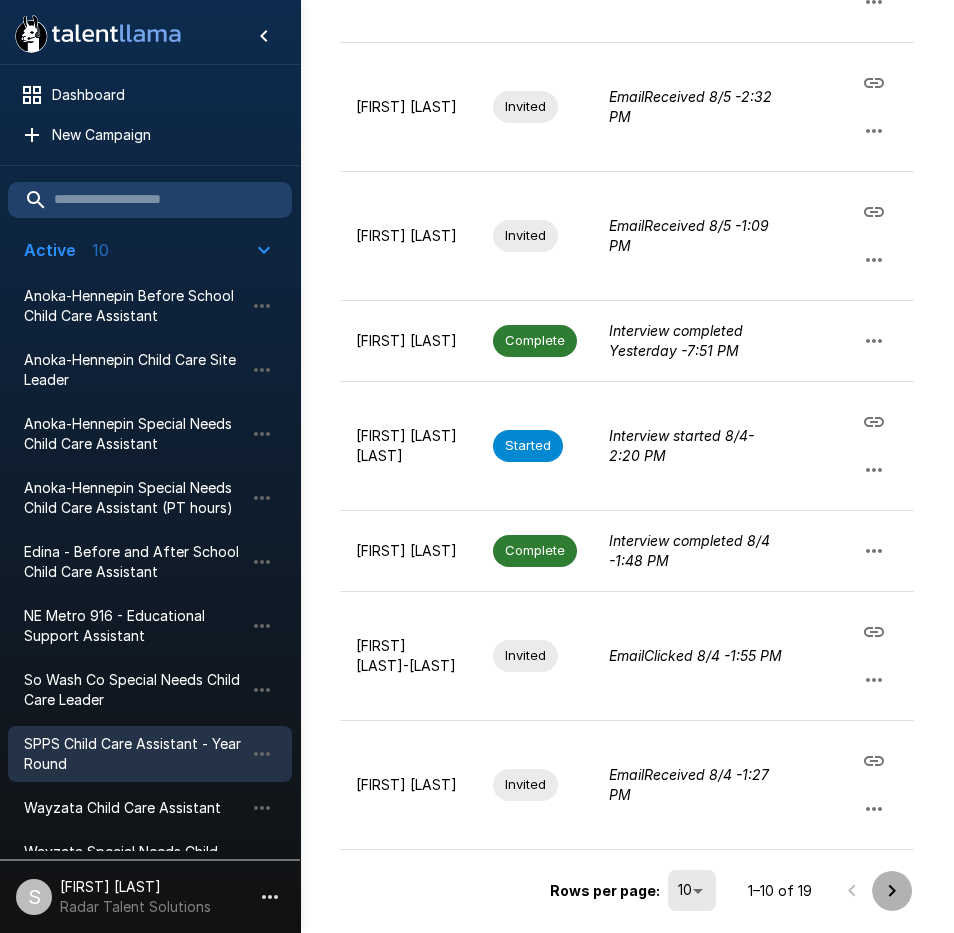 click 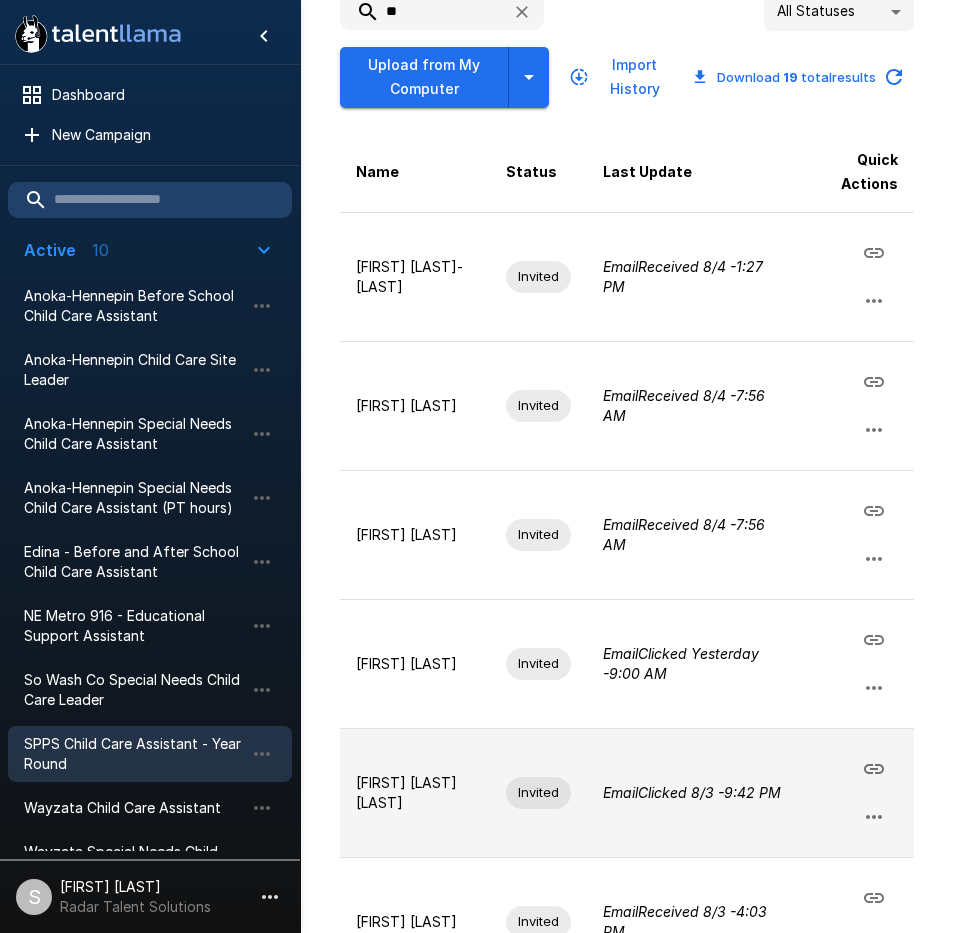 scroll, scrollTop: 300, scrollLeft: 0, axis: vertical 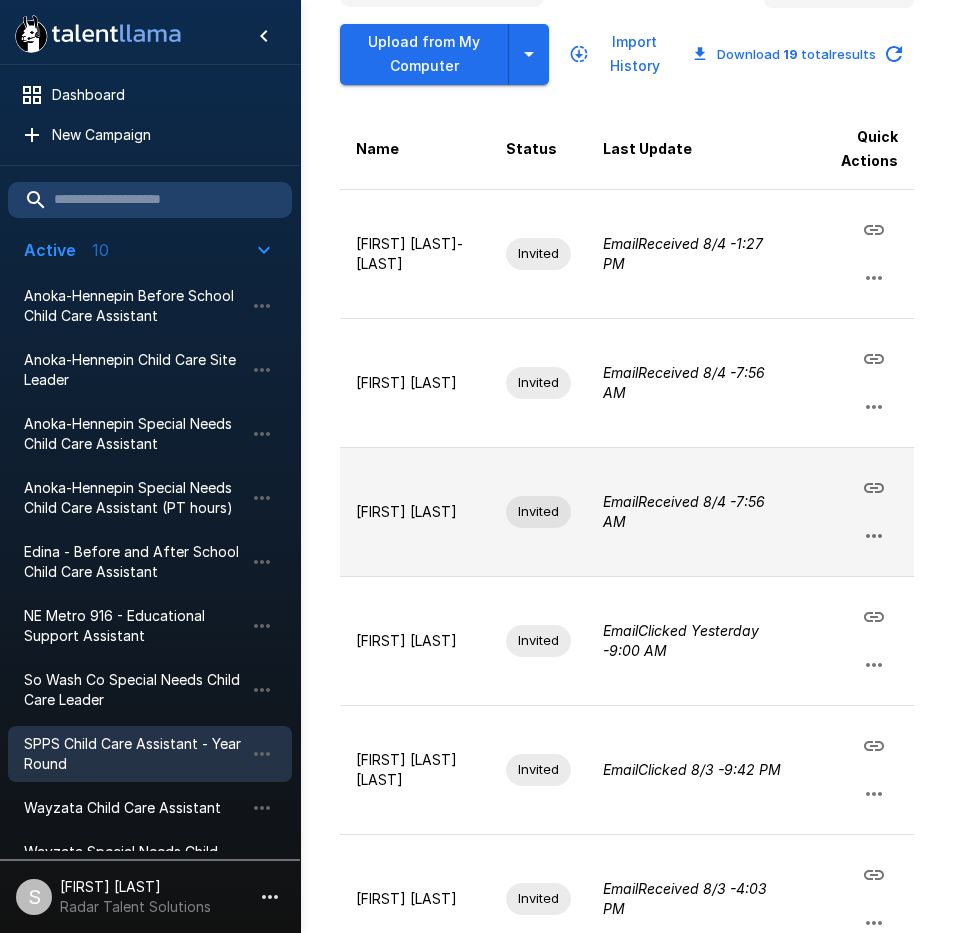 click 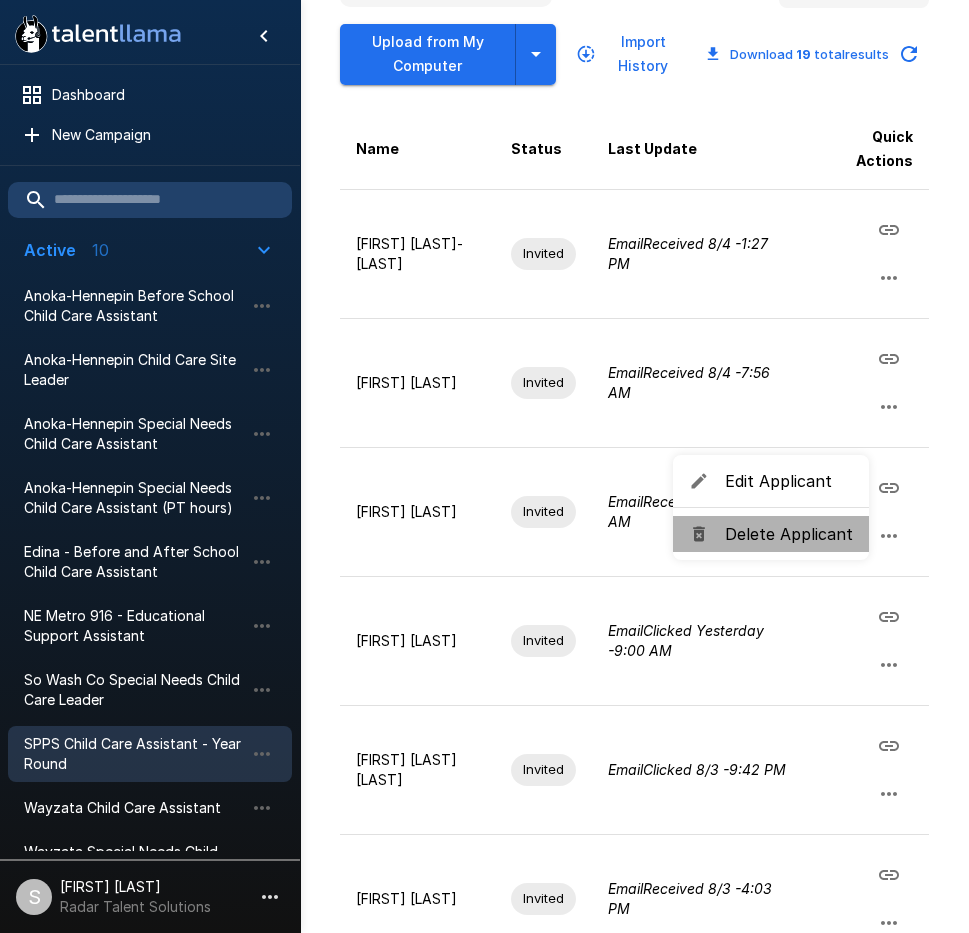 click on "Delete Applicant" at bounding box center (789, 534) 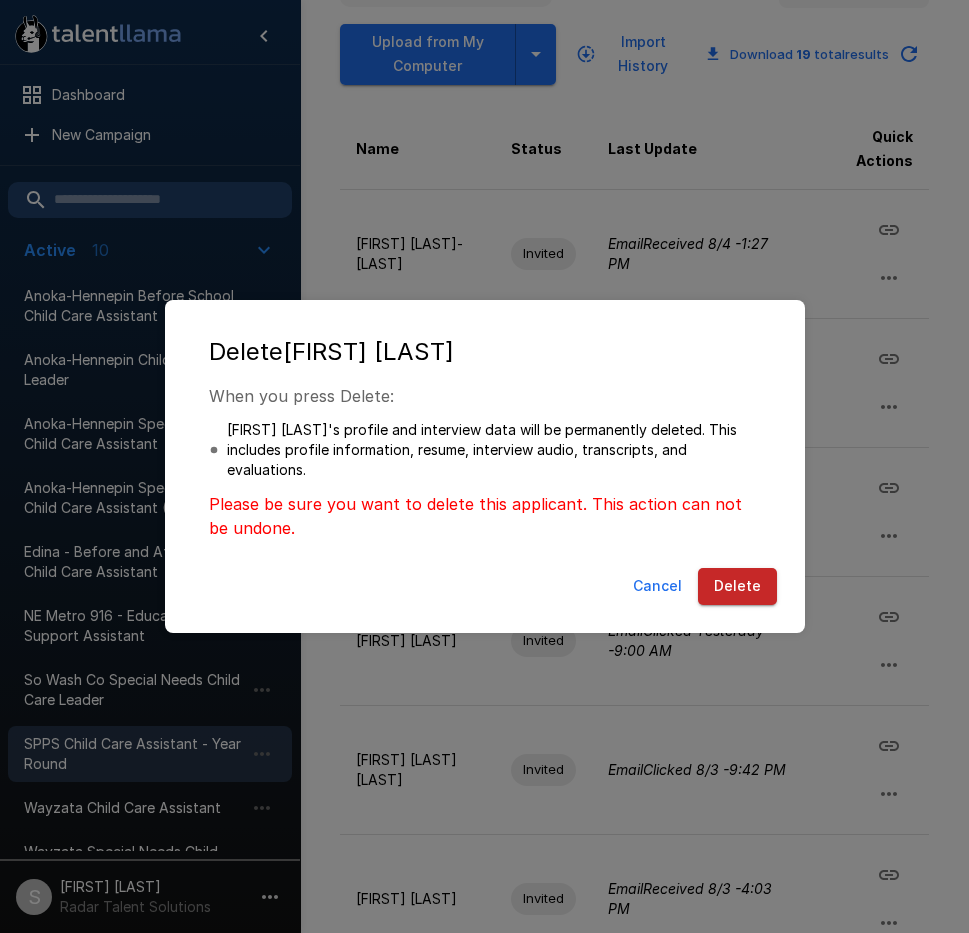 click on "Delete" at bounding box center [737, 586] 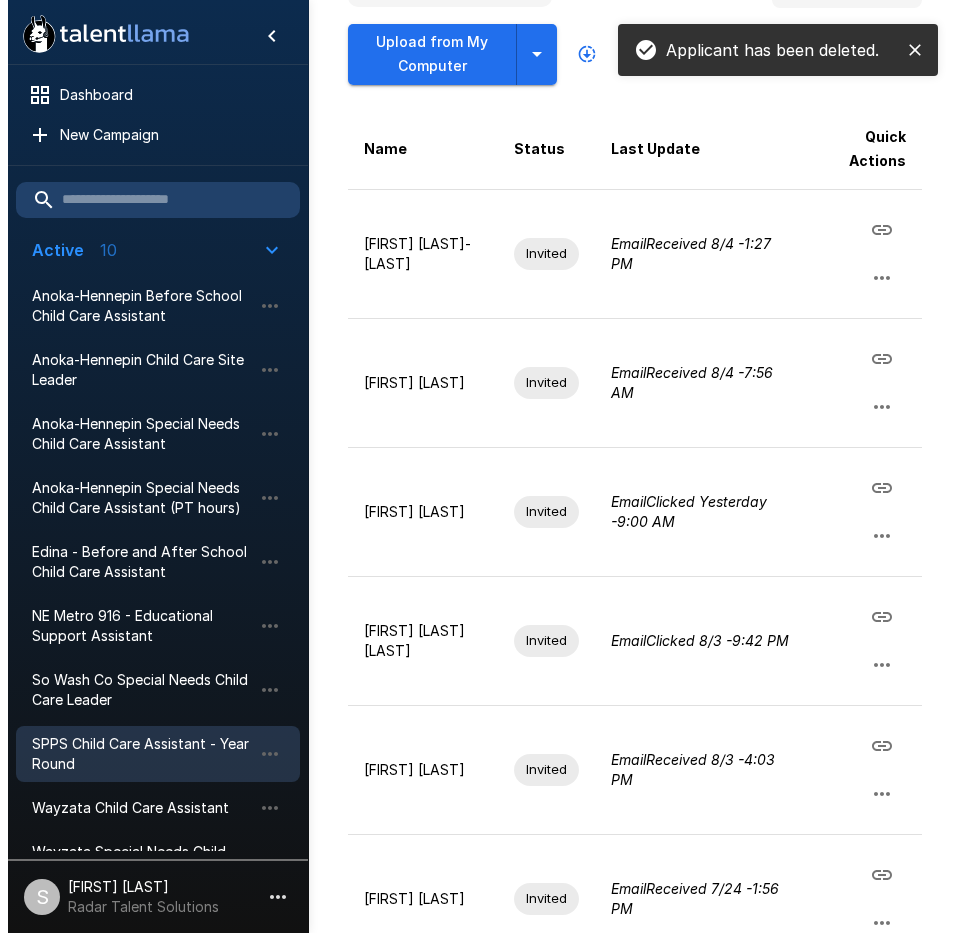 scroll, scrollTop: 0, scrollLeft: 0, axis: both 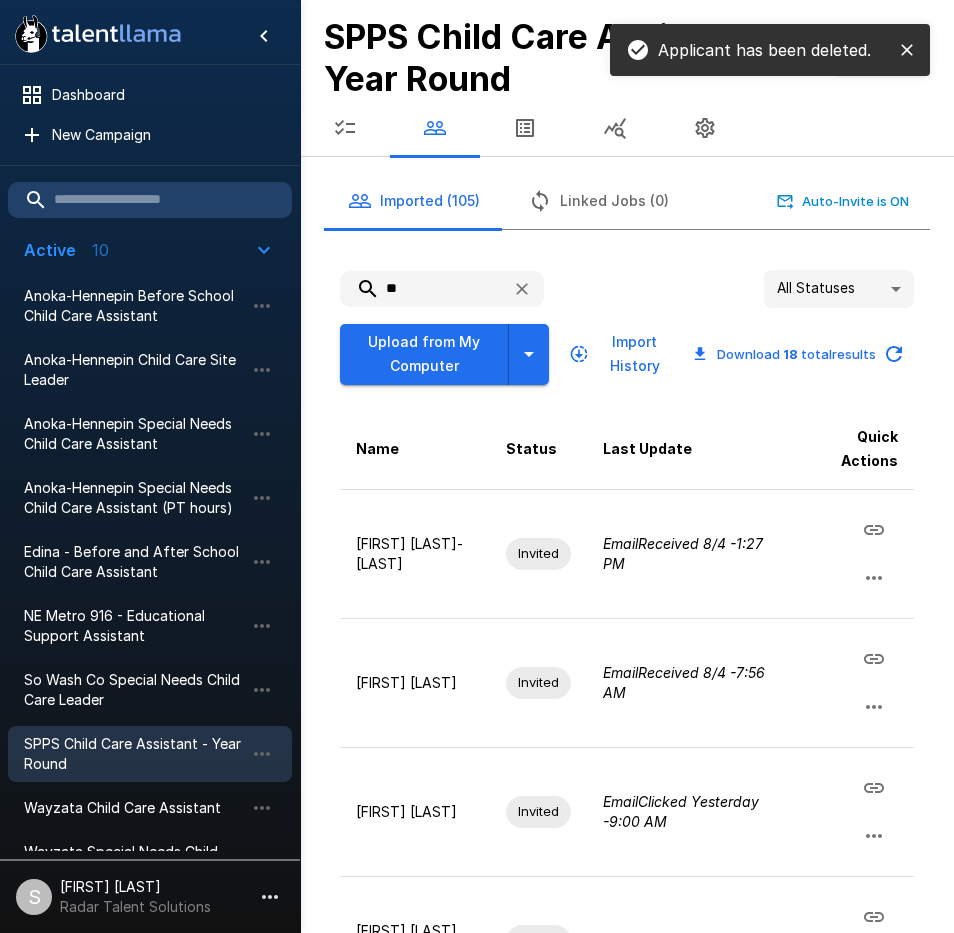 drag, startPoint x: 419, startPoint y: 294, endPoint x: 346, endPoint y: 288, distance: 73.24616 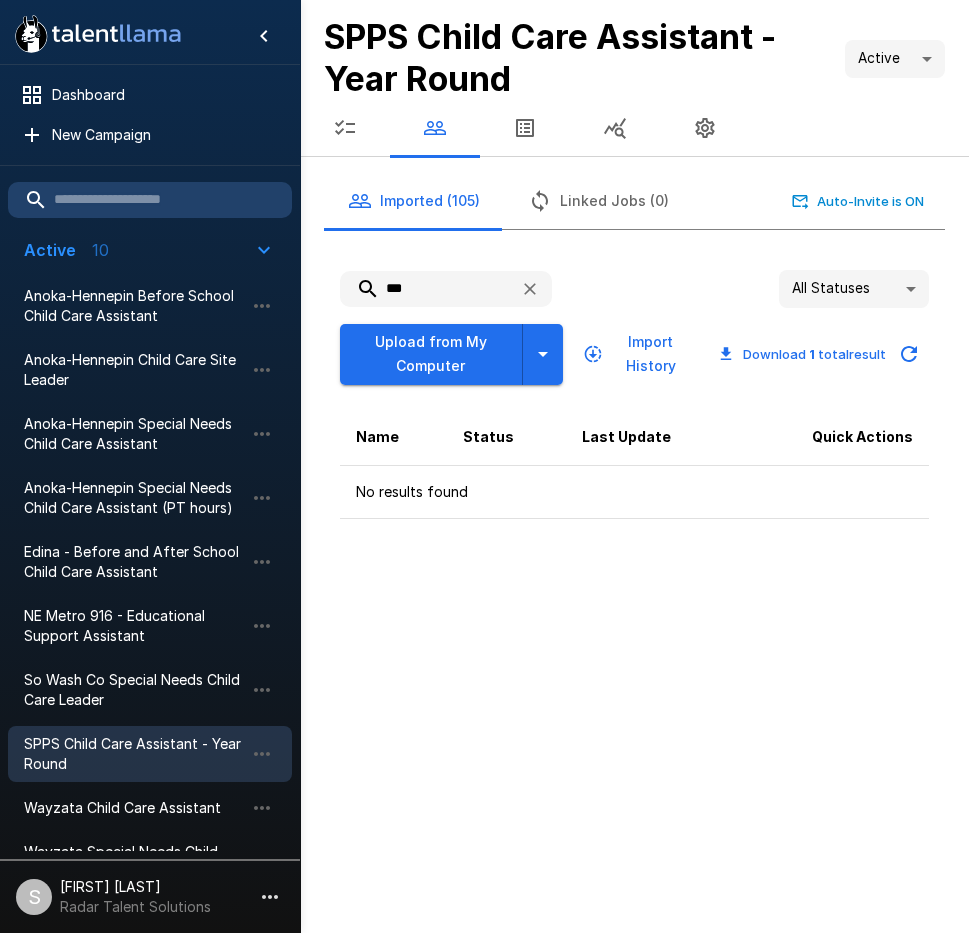 drag, startPoint x: 427, startPoint y: 291, endPoint x: 316, endPoint y: 276, distance: 112.00893 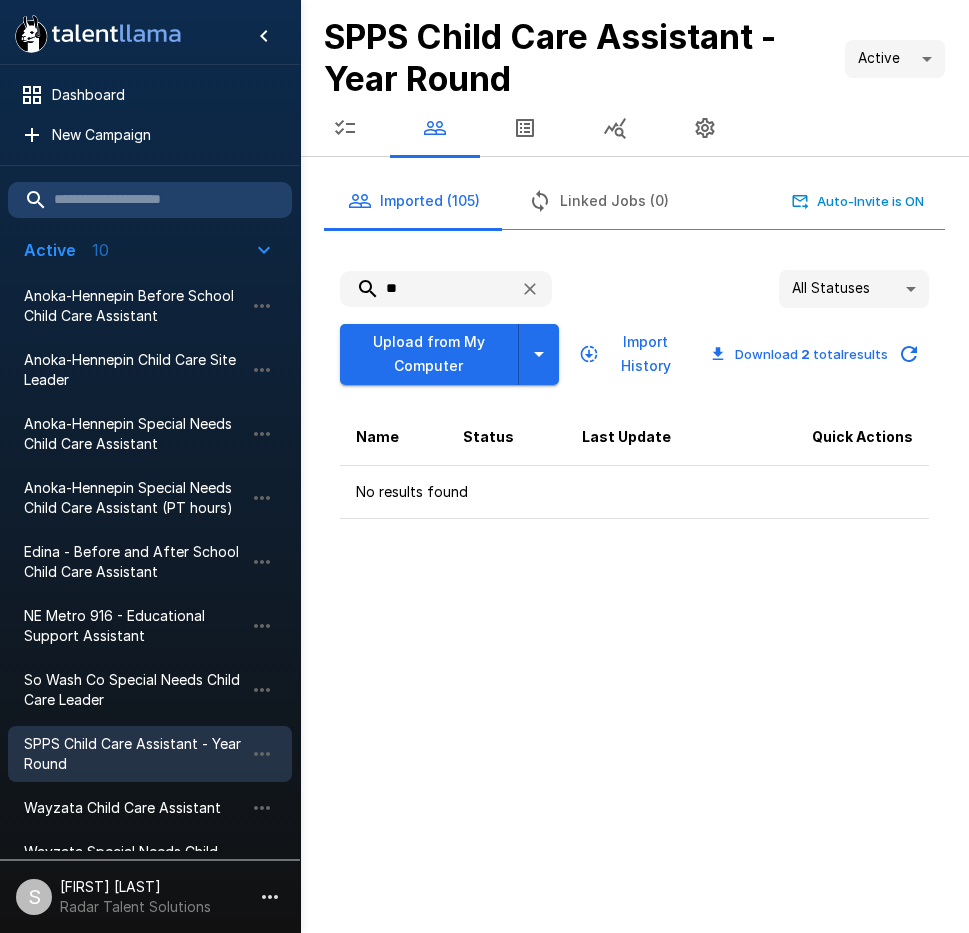 drag, startPoint x: 364, startPoint y: 289, endPoint x: 332, endPoint y: 290, distance: 32.01562 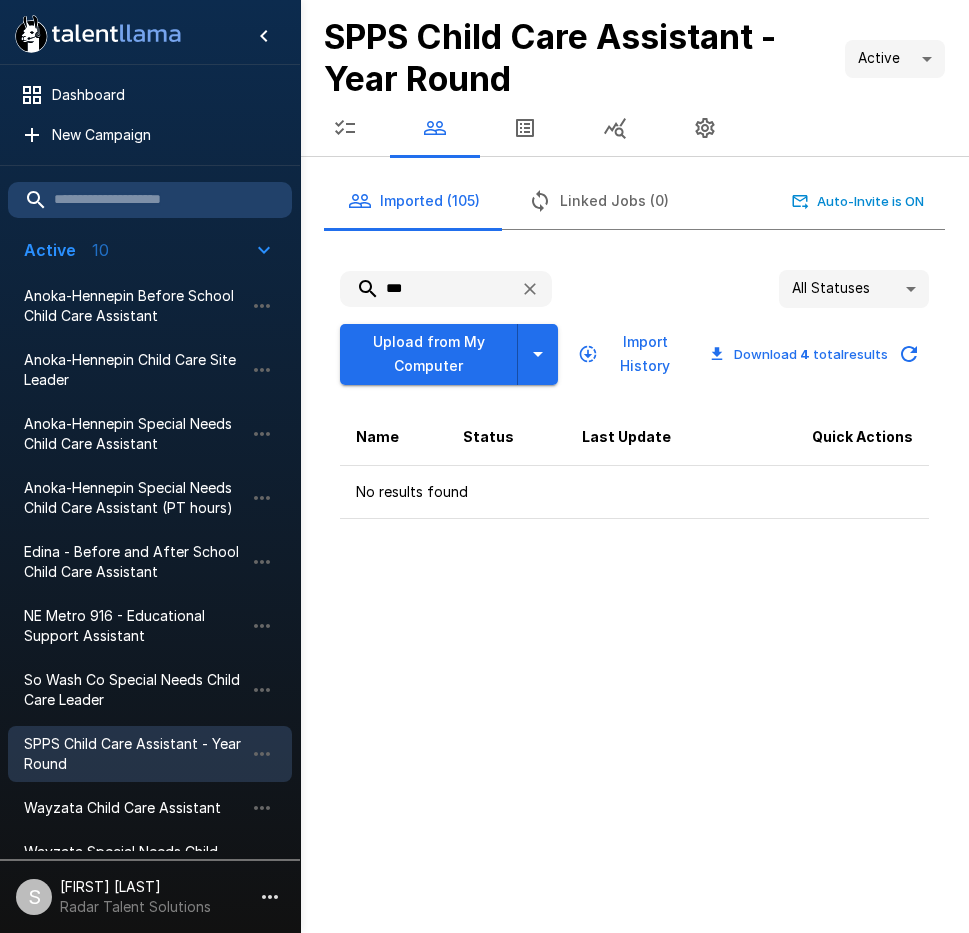 drag, startPoint x: 408, startPoint y: 293, endPoint x: 384, endPoint y: 289, distance: 24.33105 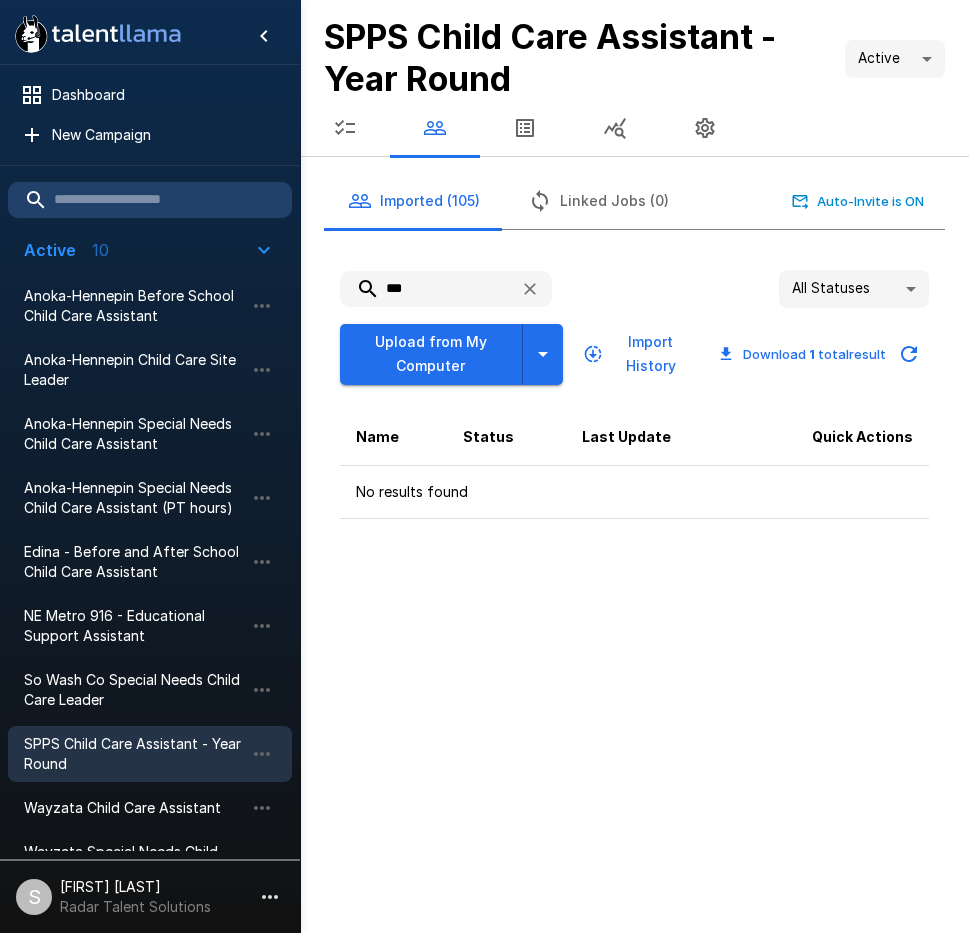 drag, startPoint x: 434, startPoint y: 281, endPoint x: 312, endPoint y: 281, distance: 122 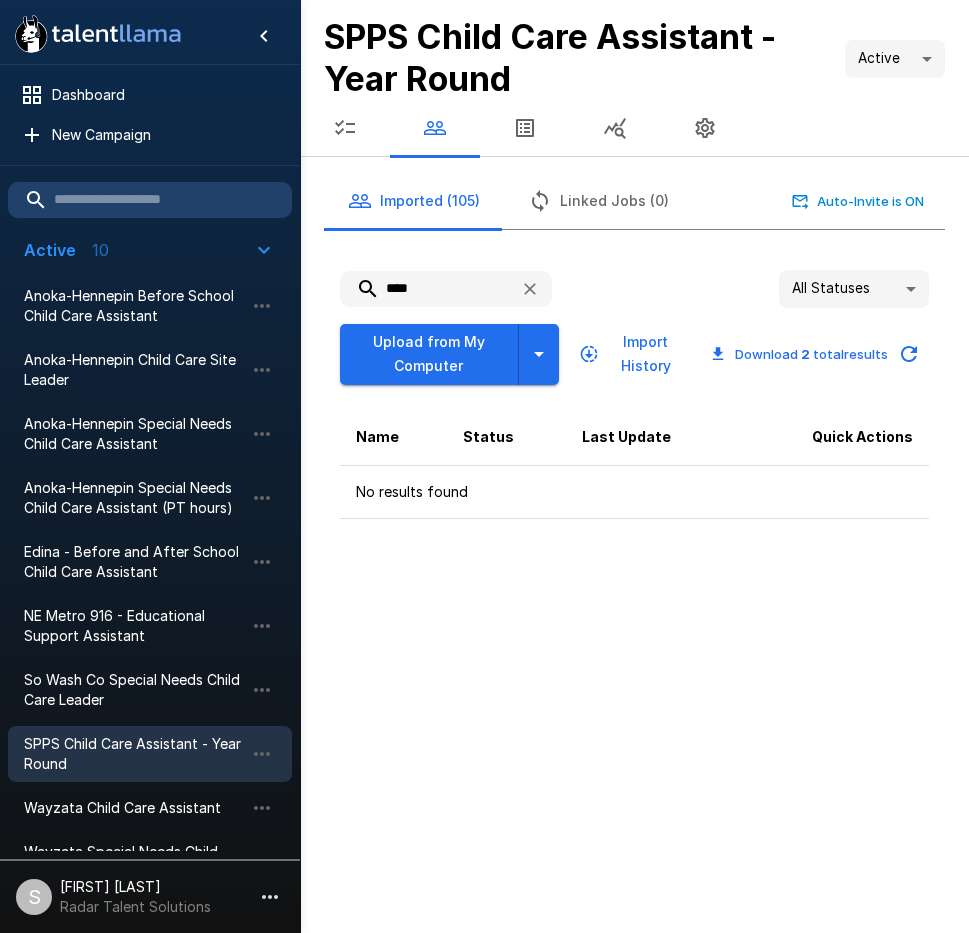type on "****" 